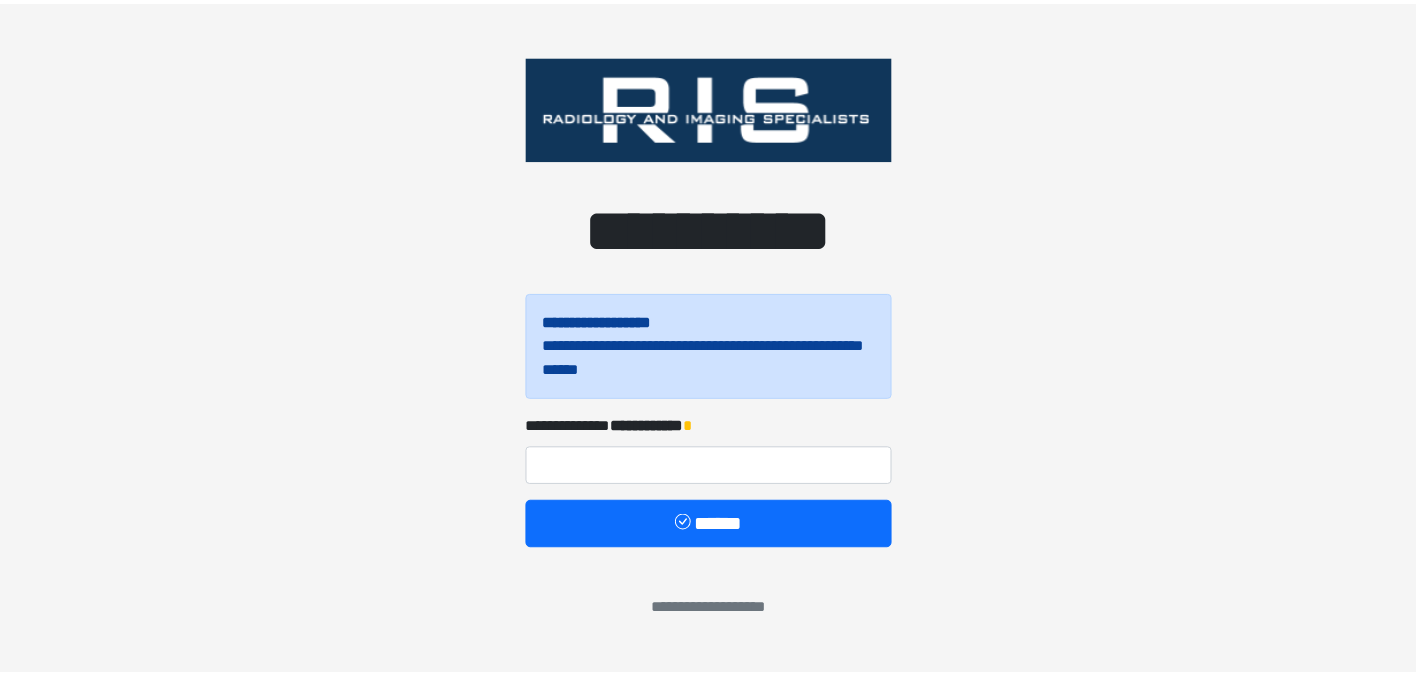 scroll, scrollTop: 0, scrollLeft: 0, axis: both 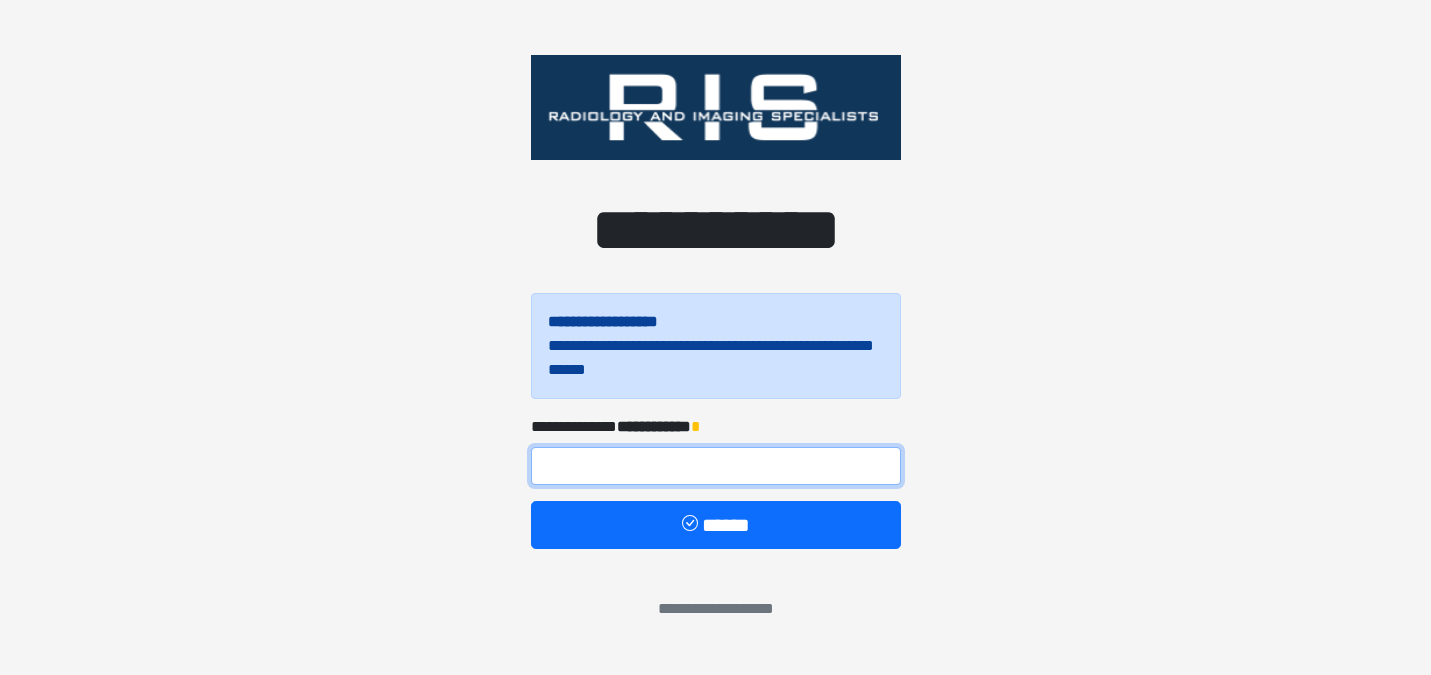click at bounding box center (716, 466) 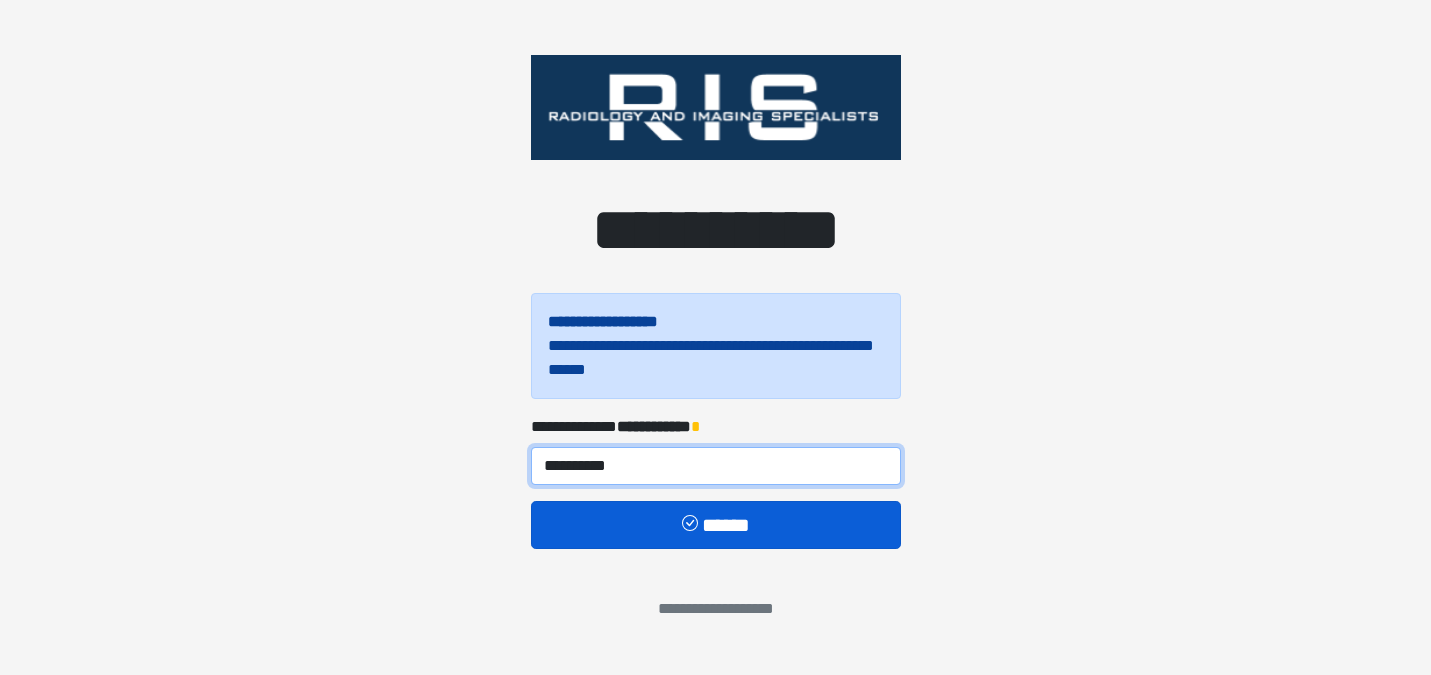 type on "**********" 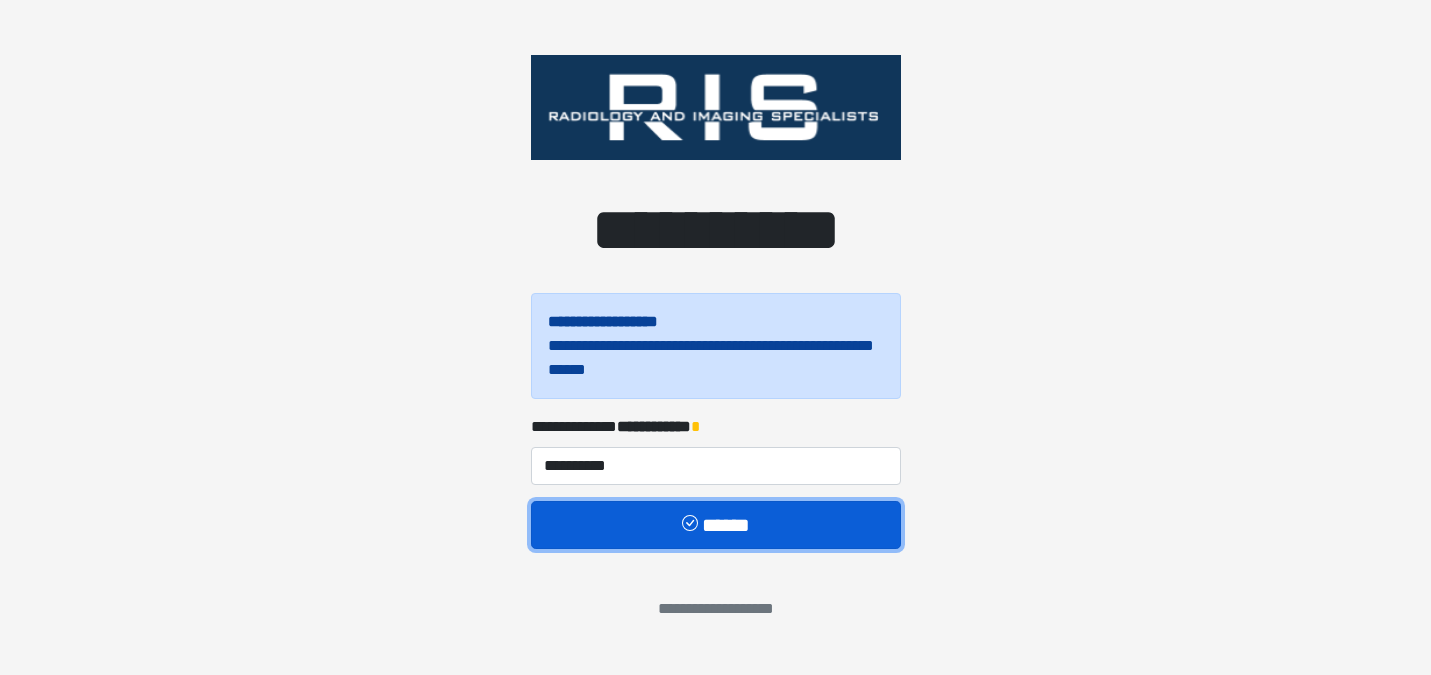 click on "******" at bounding box center [716, 525] 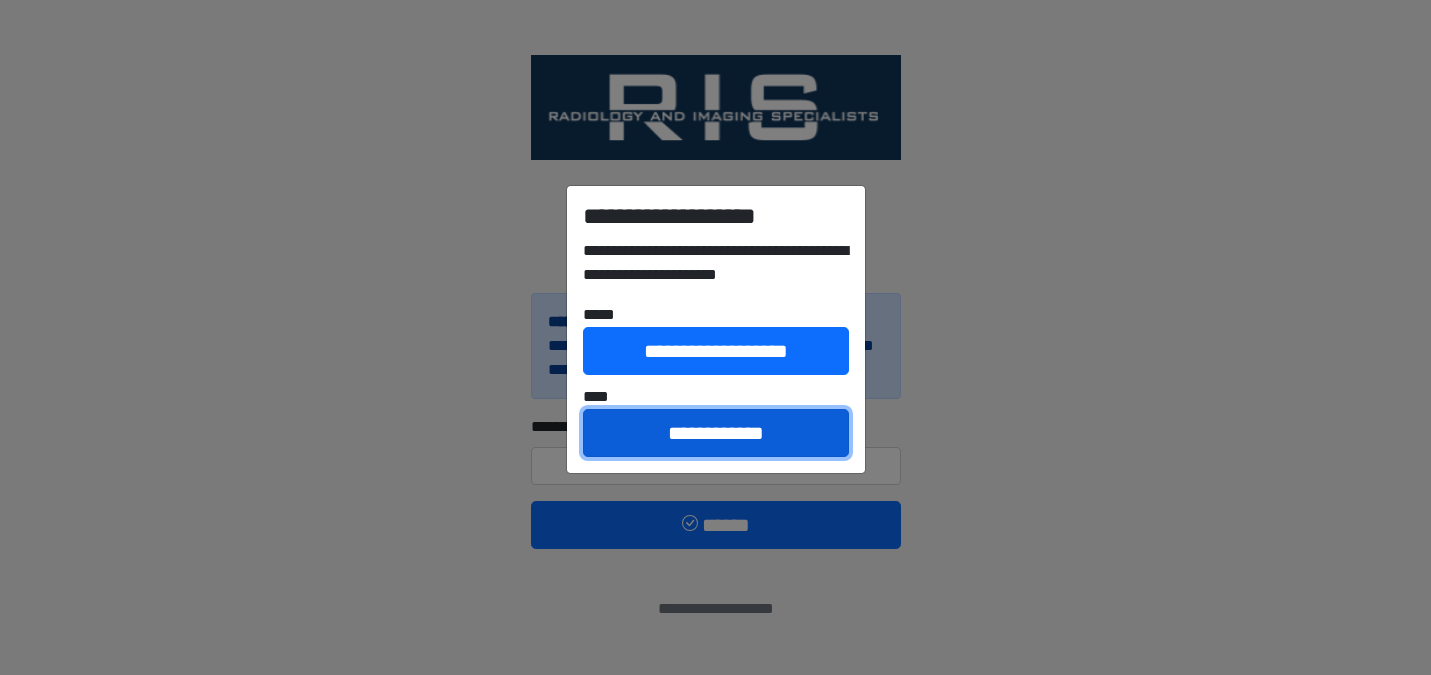 click on "**********" at bounding box center [716, 433] 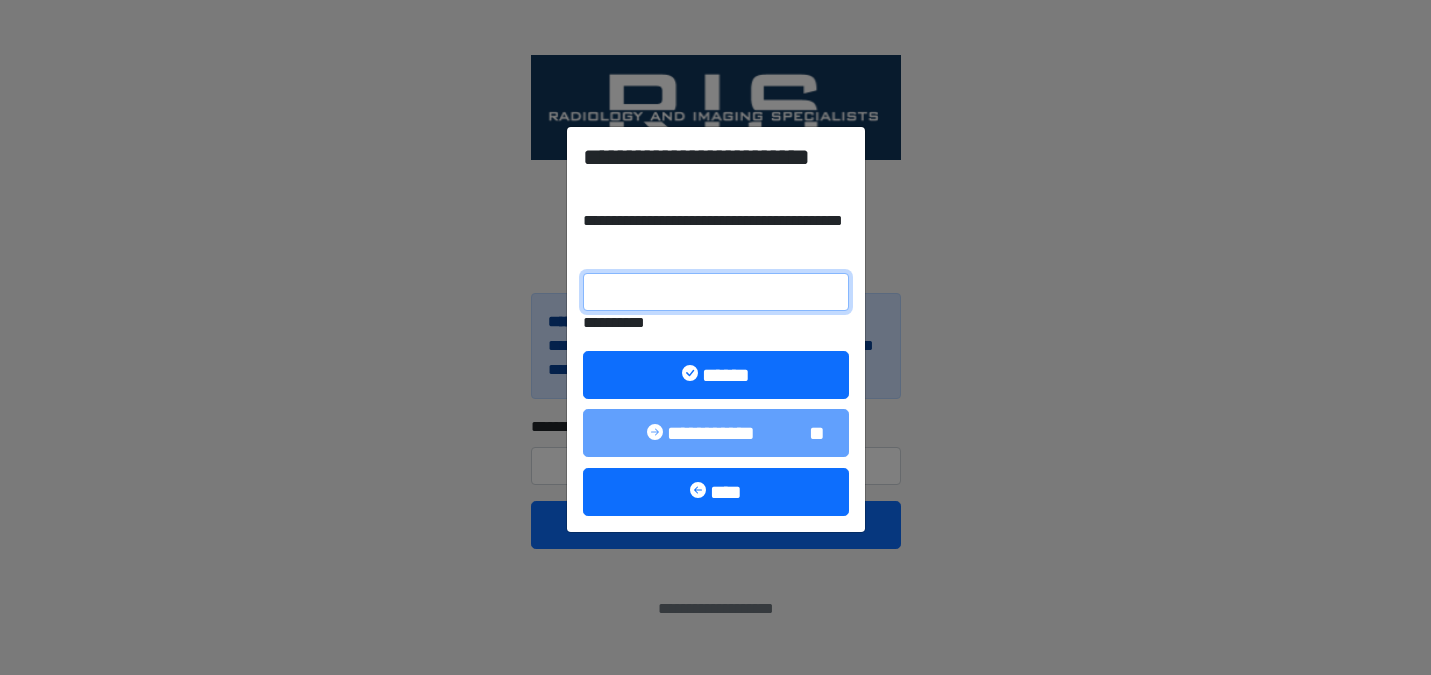 click on "**********" at bounding box center [716, 292] 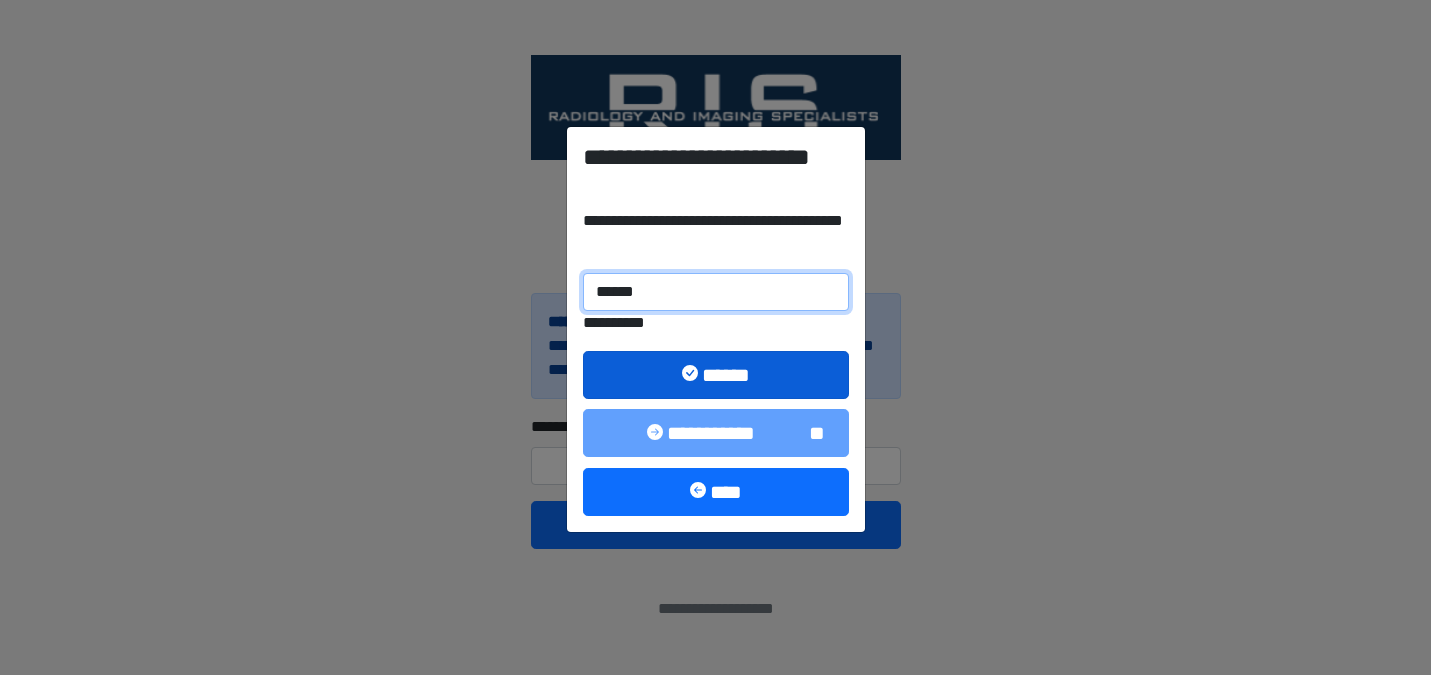 type on "******" 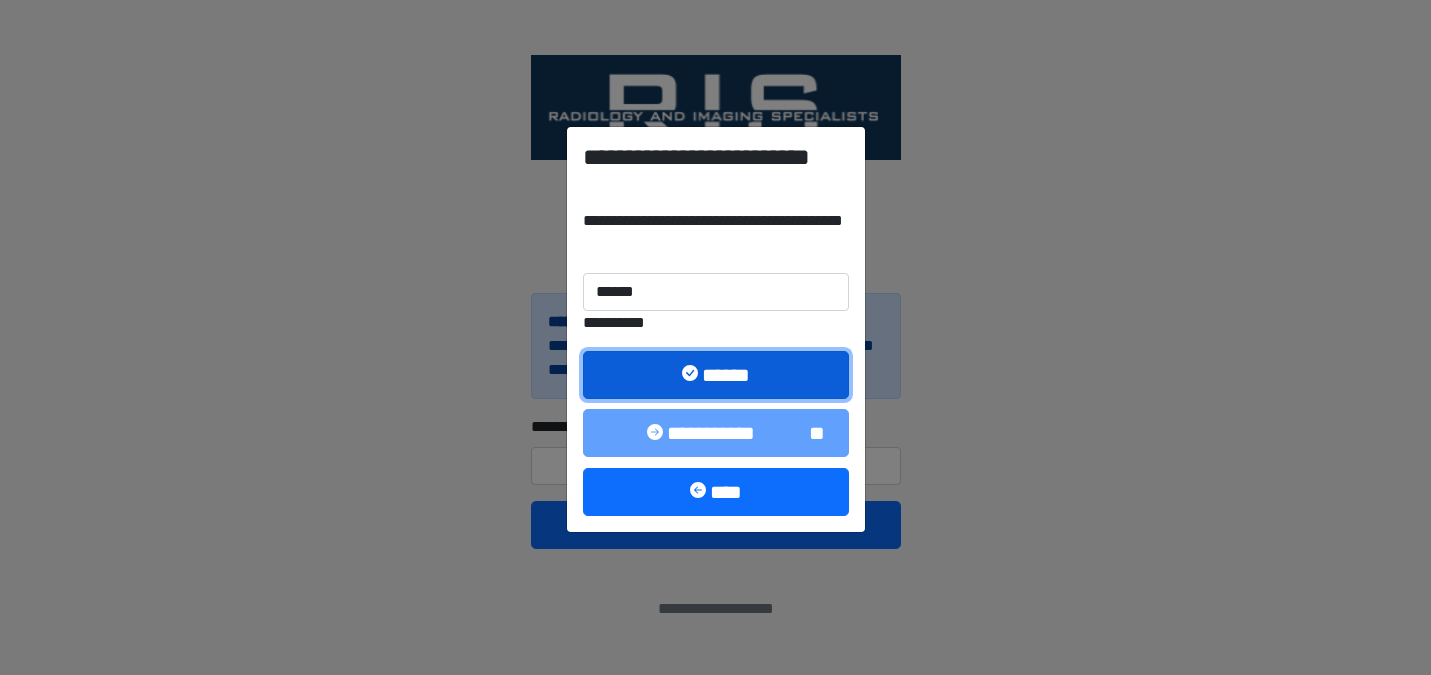 click on "******" at bounding box center (716, 375) 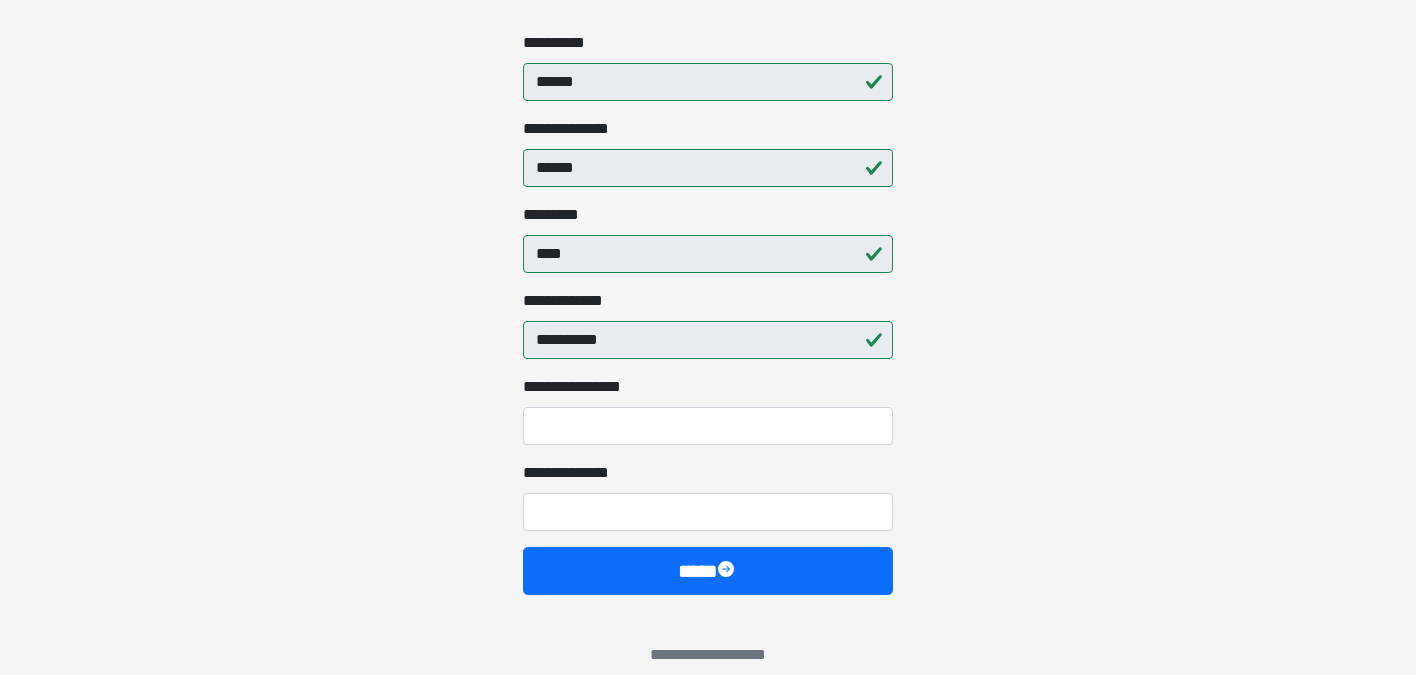 scroll, scrollTop: 436, scrollLeft: 0, axis: vertical 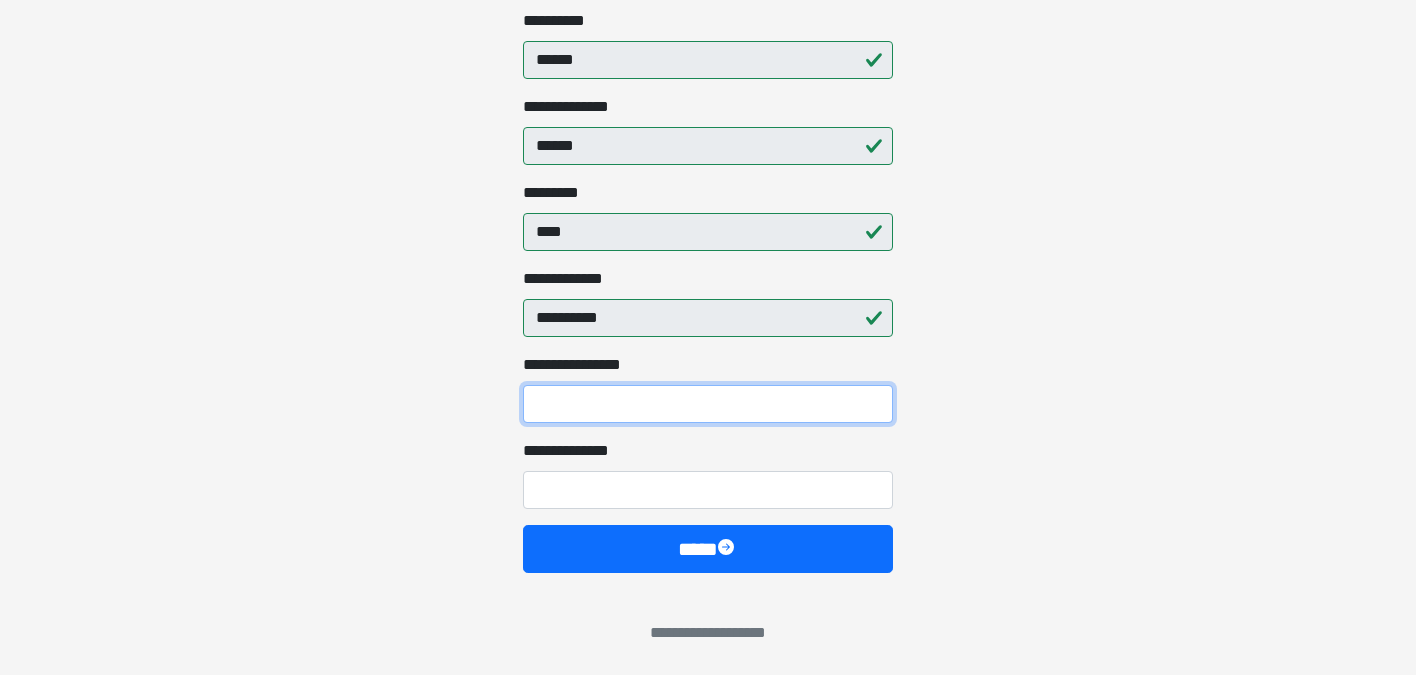 click on "**********" at bounding box center [708, 404] 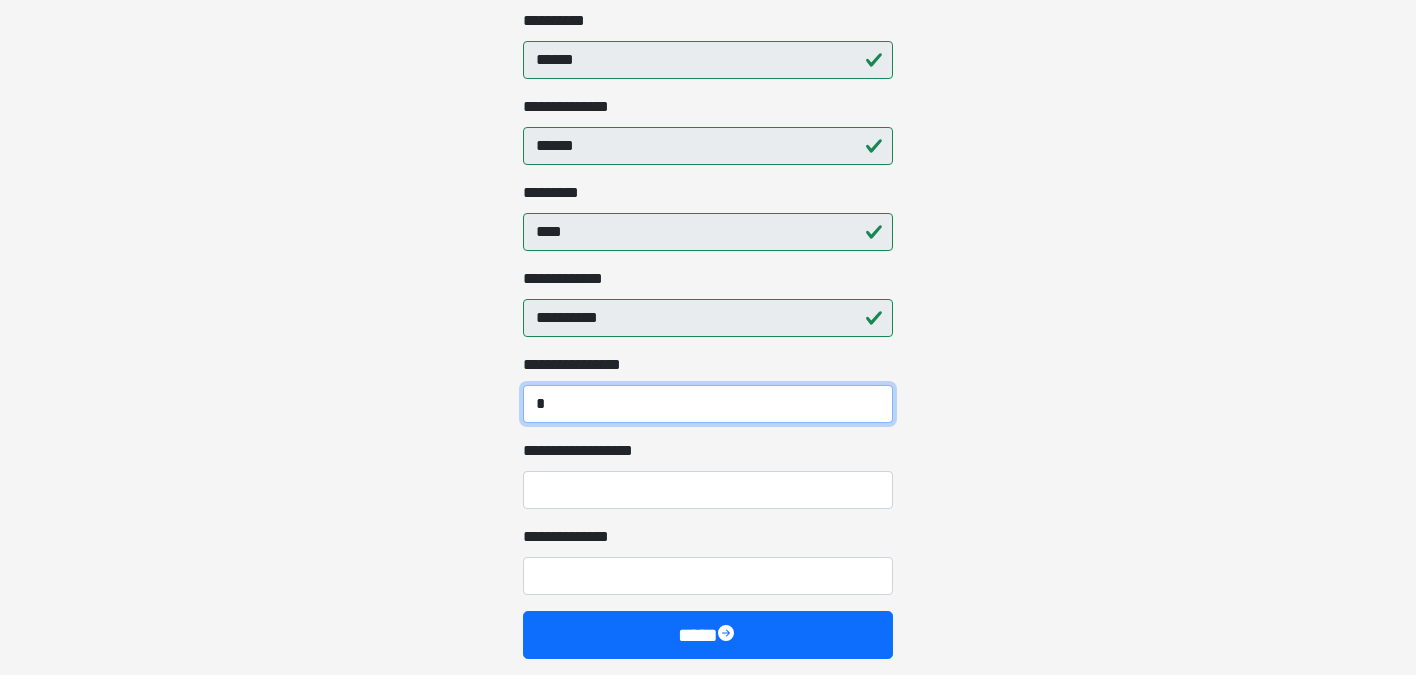 type on "*" 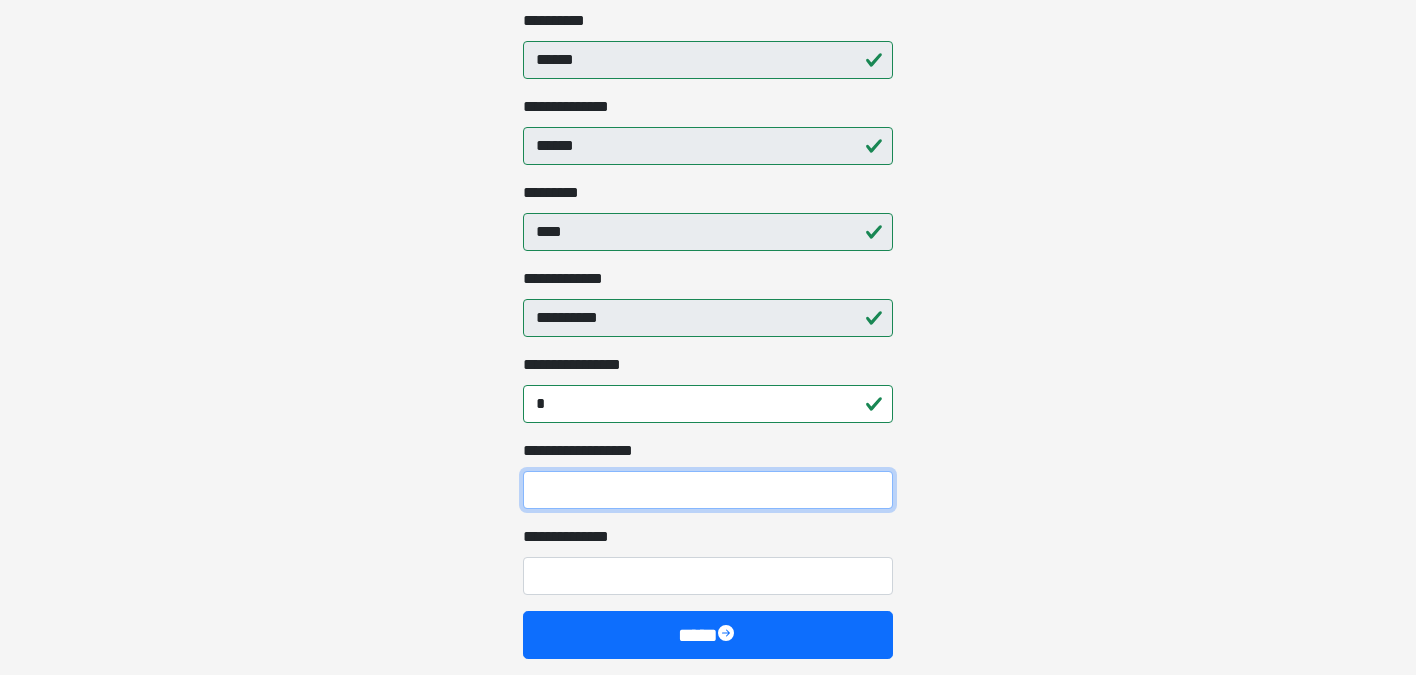 click on "**********" at bounding box center (708, 490) 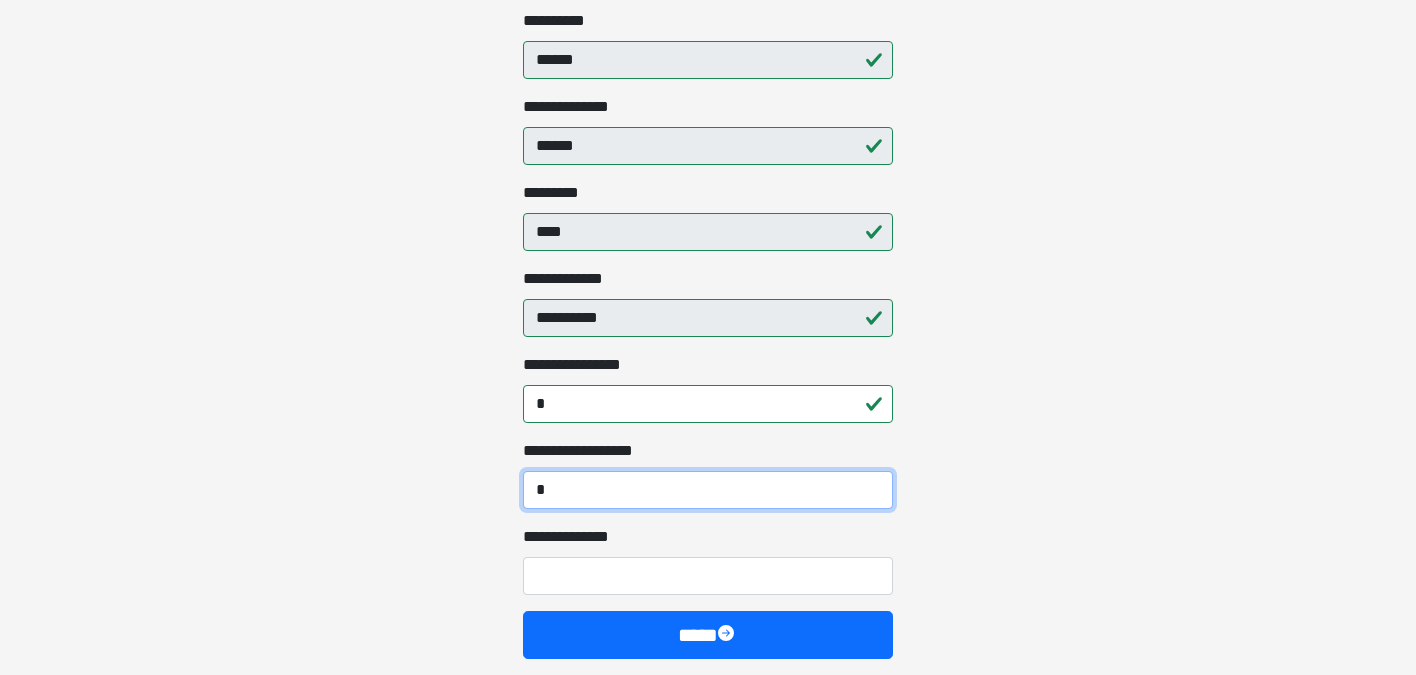 type on "*" 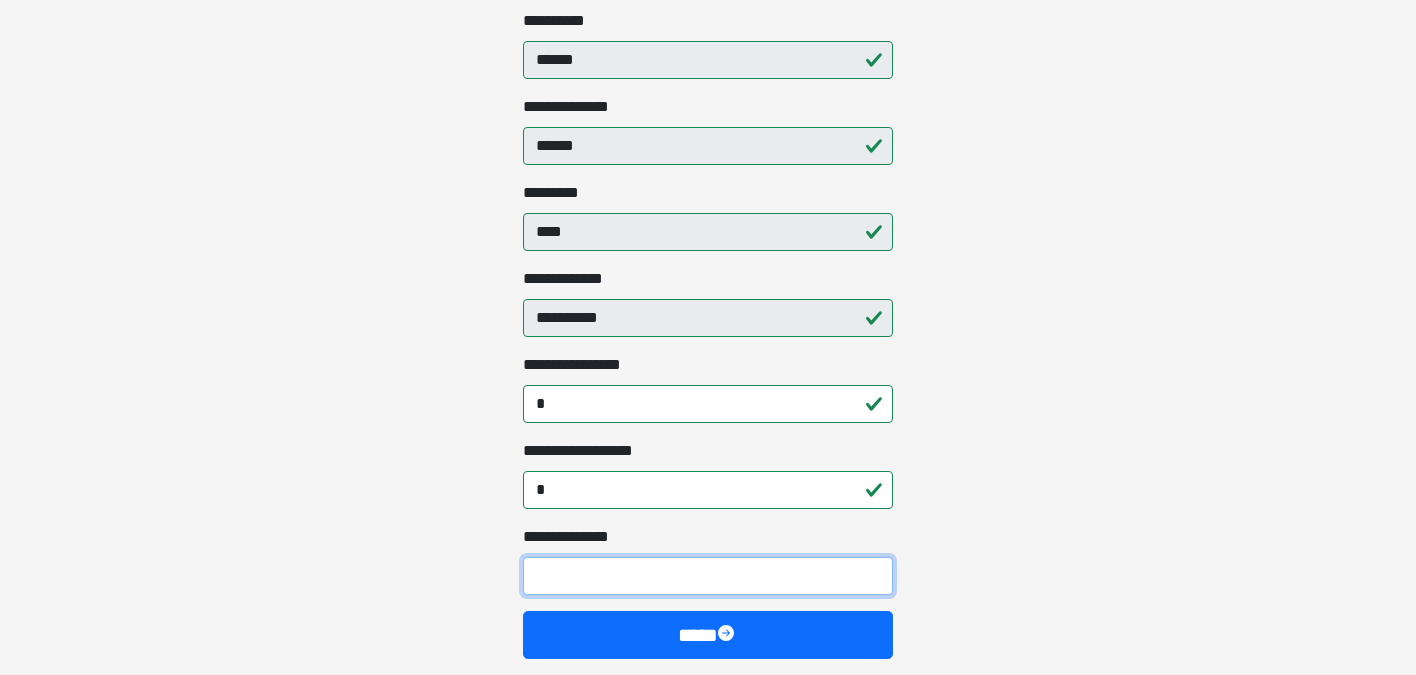 click on "**********" at bounding box center [708, 576] 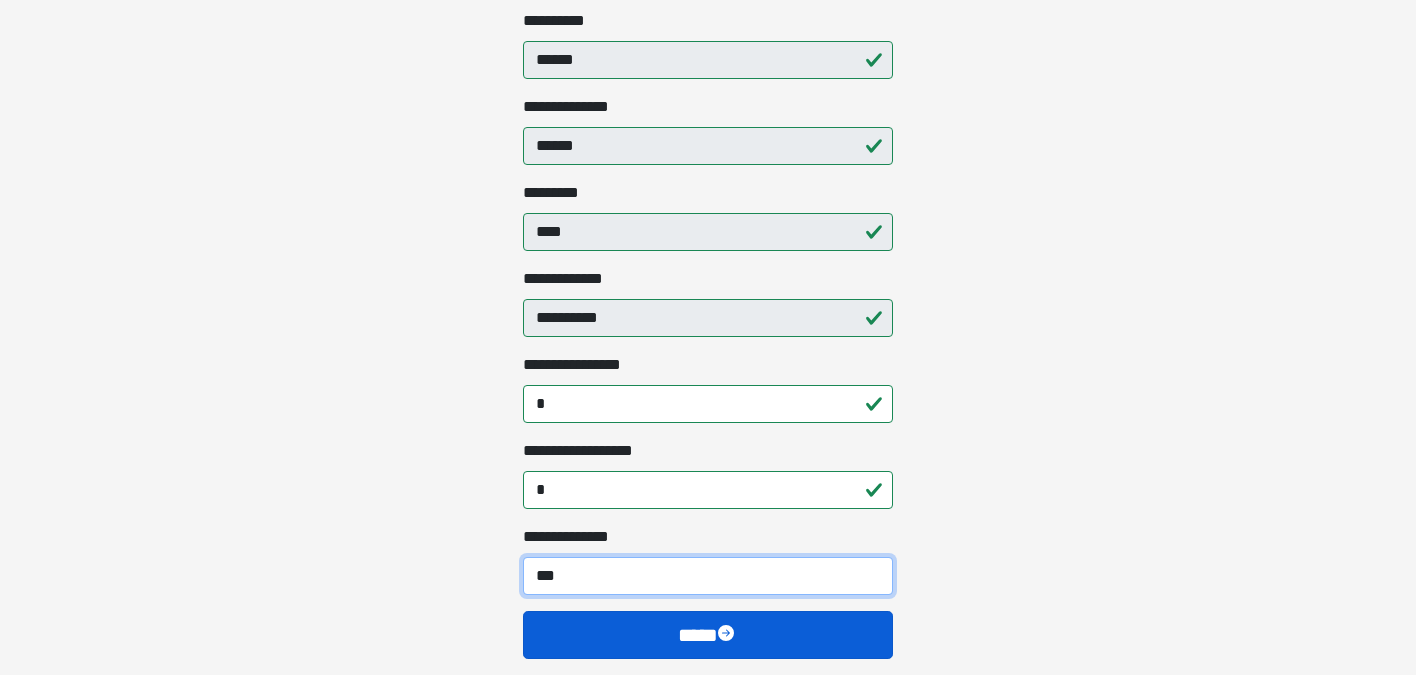type on "***" 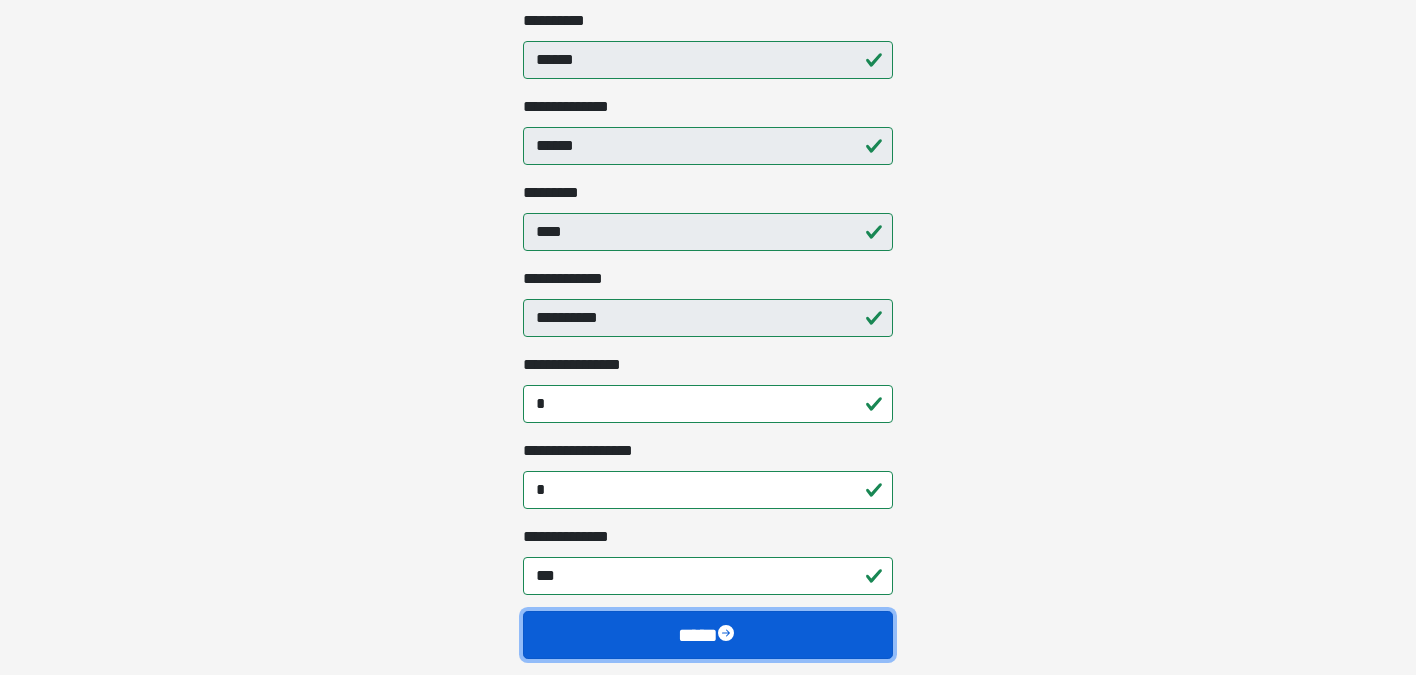 click on "****" at bounding box center (708, 635) 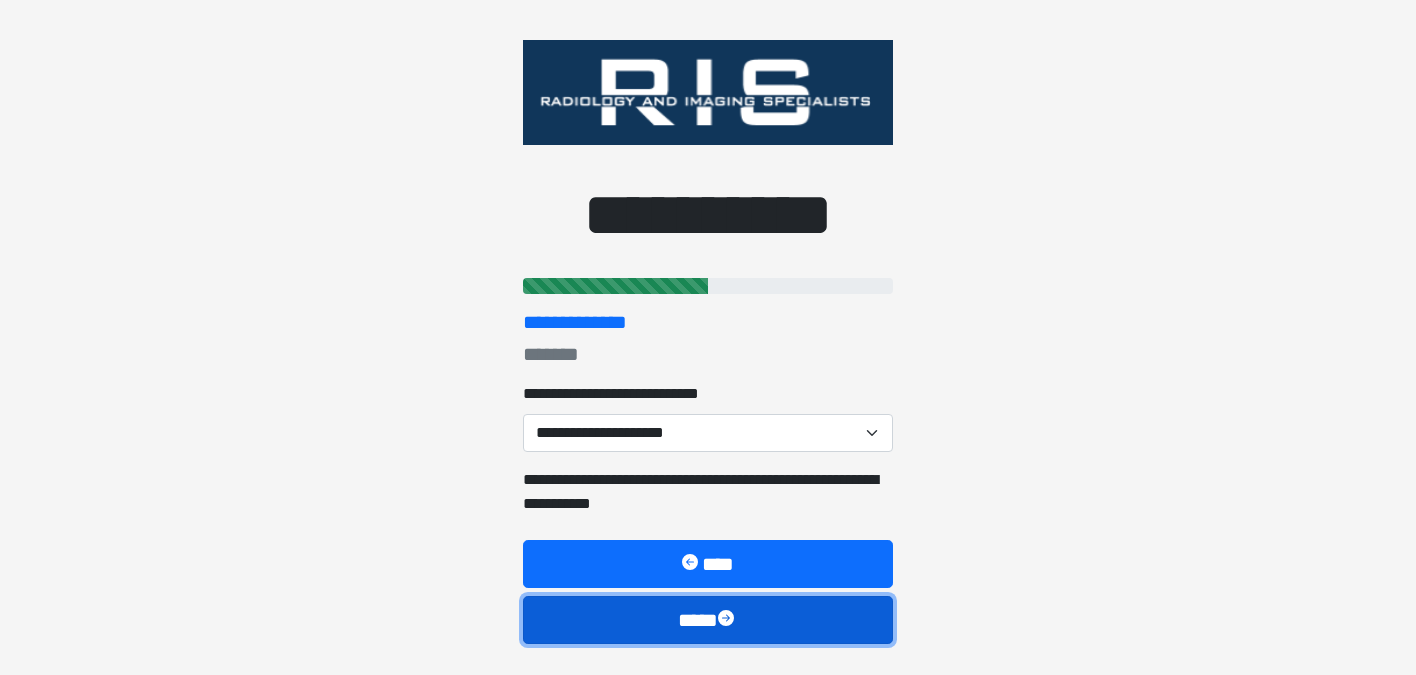 scroll, scrollTop: 0, scrollLeft: 0, axis: both 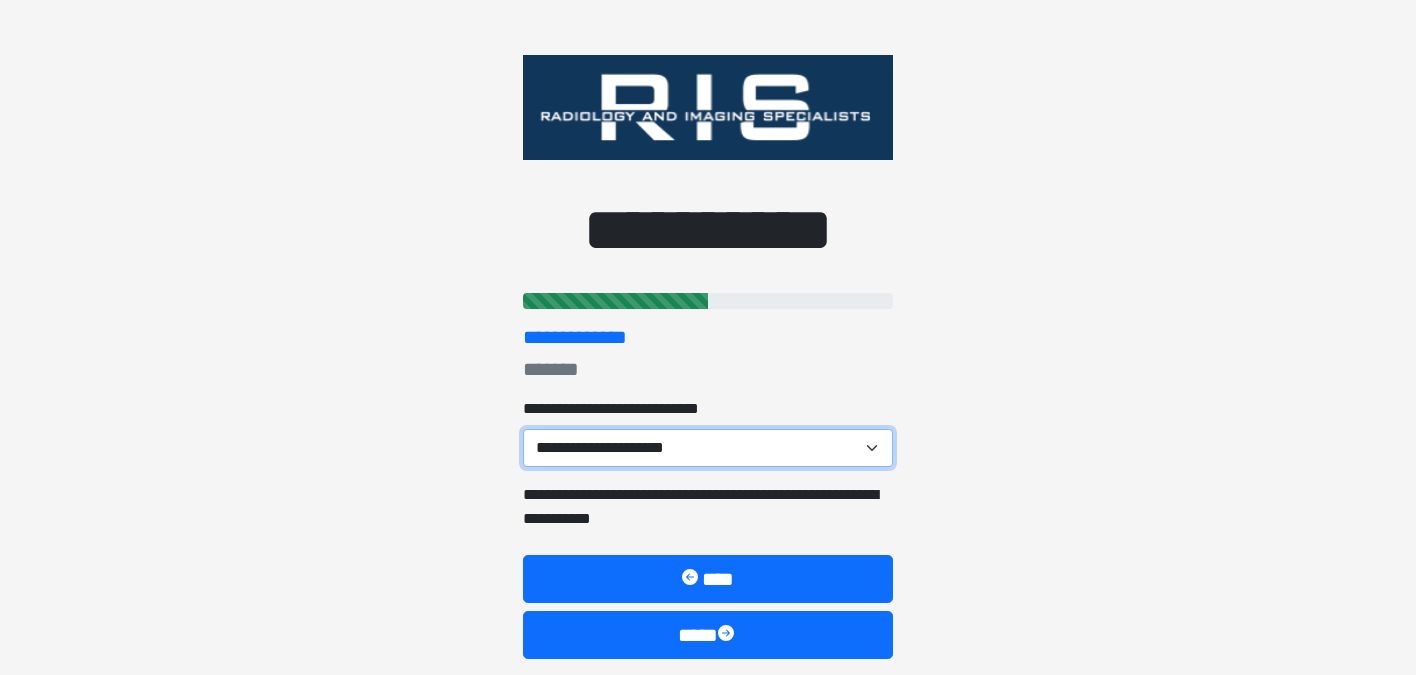 click on "**********" at bounding box center (708, 448) 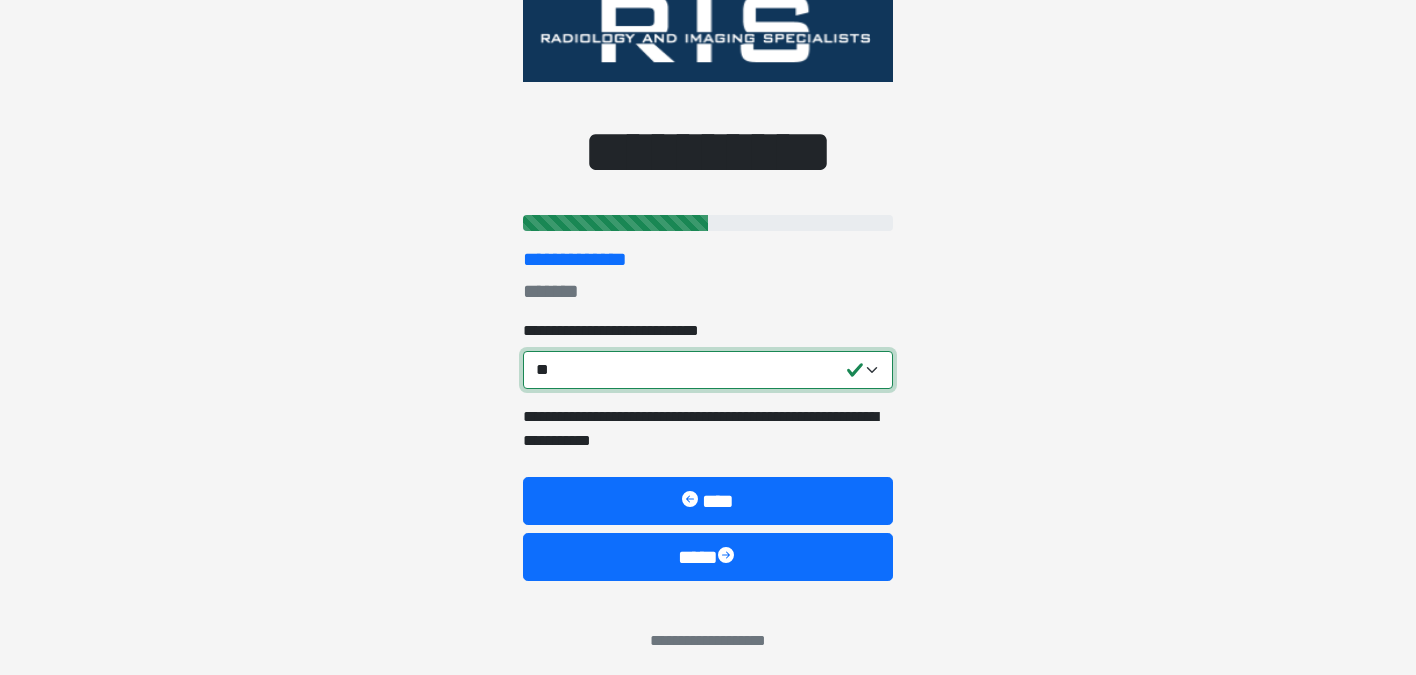 scroll, scrollTop: 86, scrollLeft: 0, axis: vertical 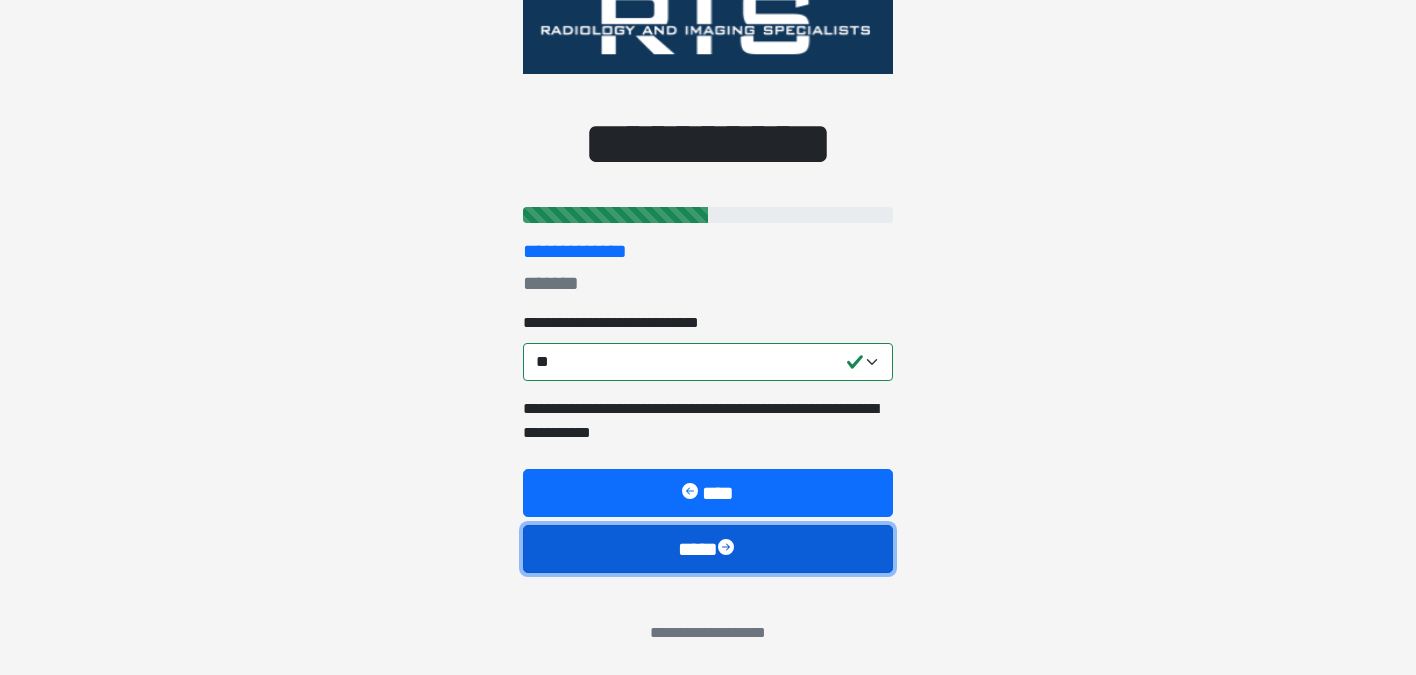 click on "****" at bounding box center (708, 549) 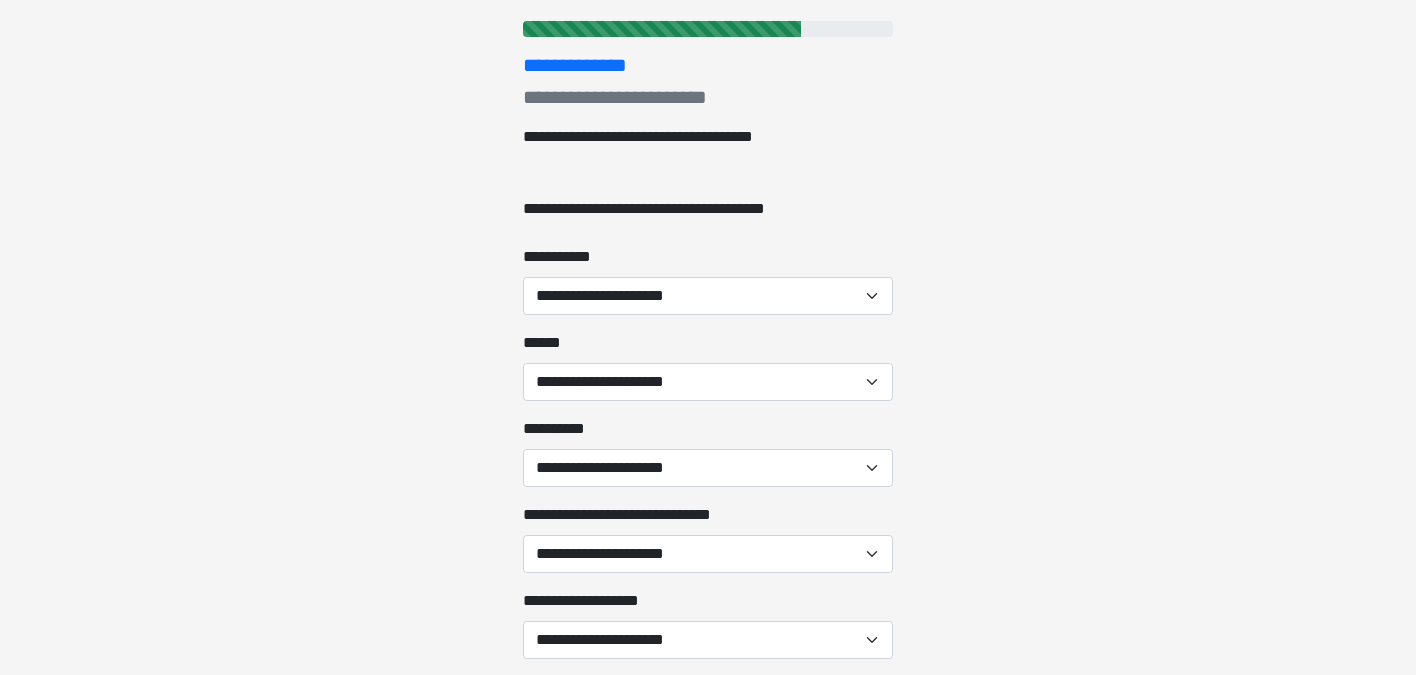 scroll, scrollTop: 276, scrollLeft: 0, axis: vertical 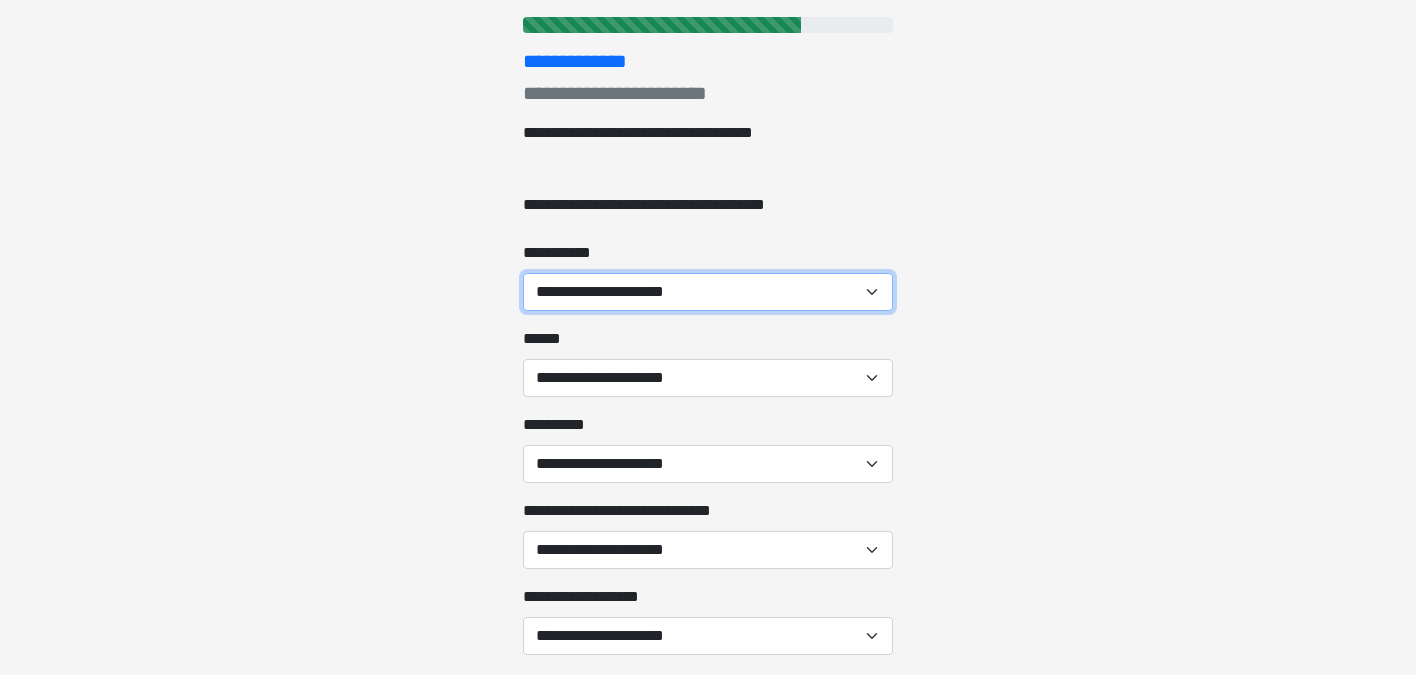 click on "[FIRST] [LAST] [MIDDLE]" at bounding box center [708, 292] 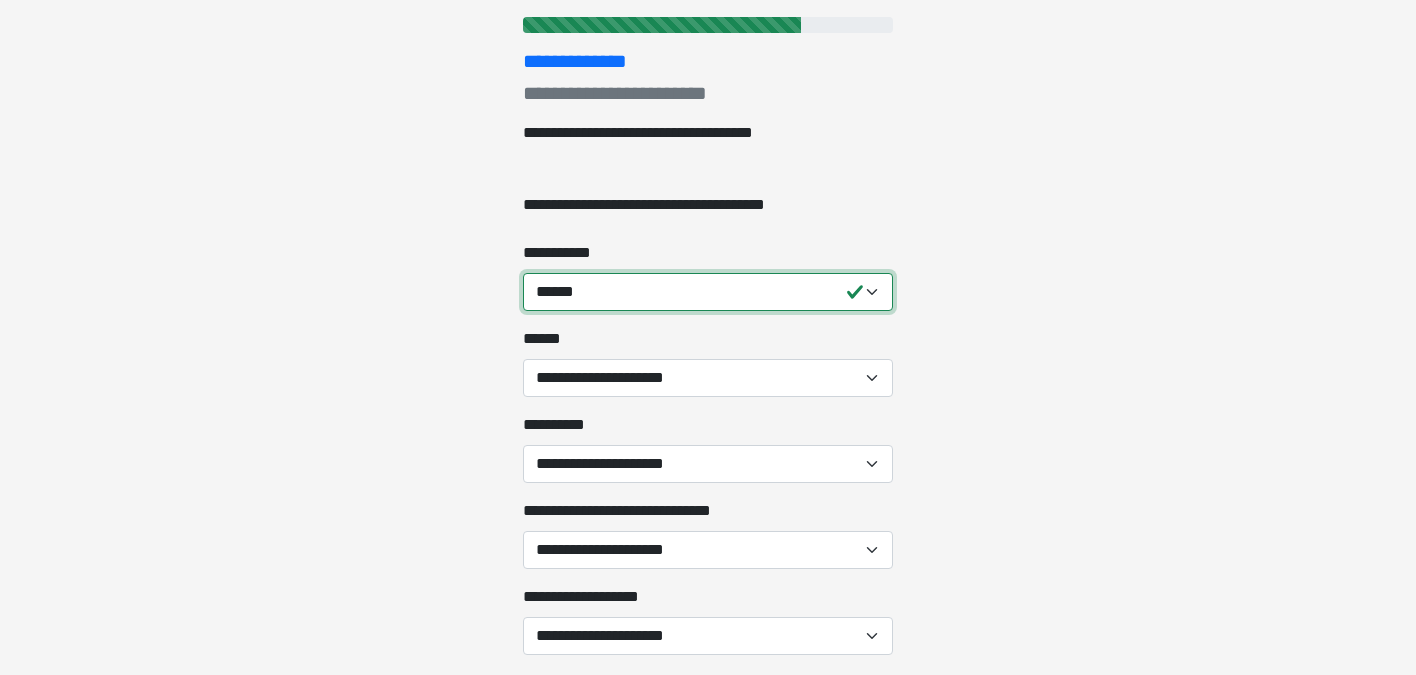 scroll, scrollTop: 264, scrollLeft: 0, axis: vertical 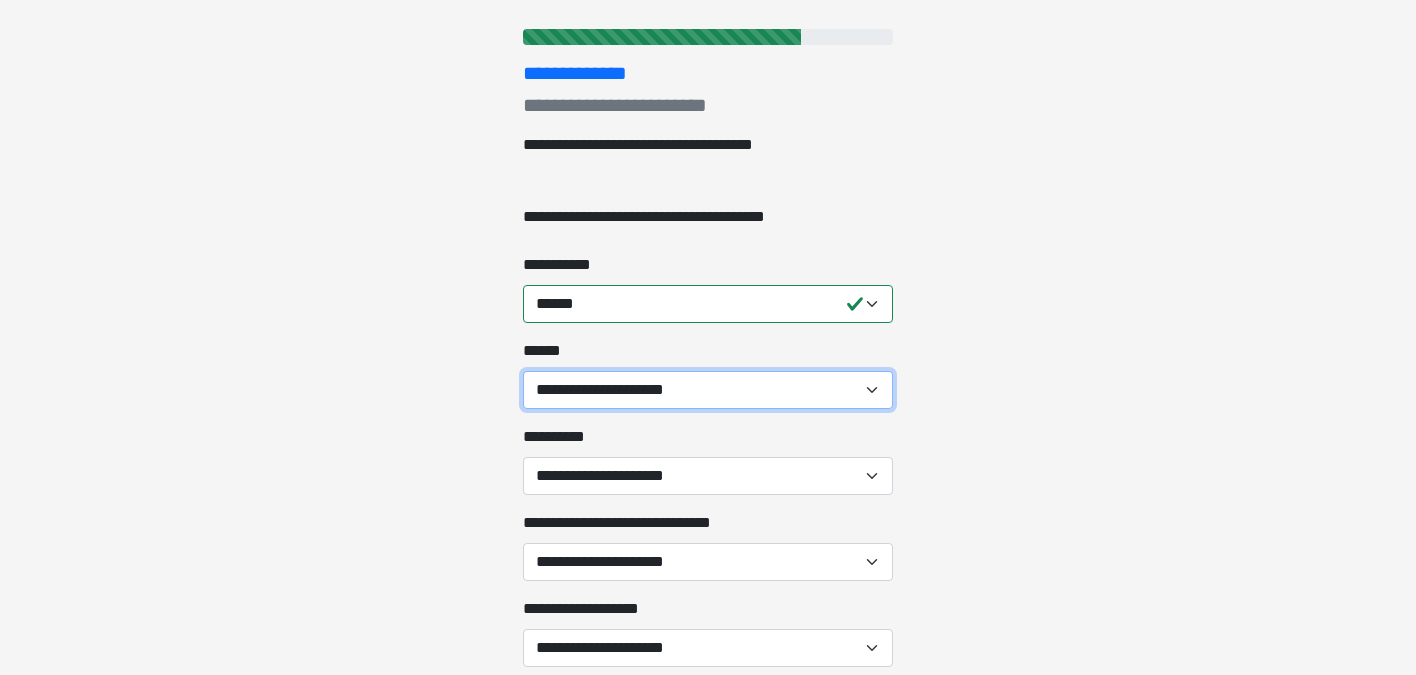 click on "[FIRST] [LAST] [MIDDLE] [ADDRESS] [CITY] [STATE] [ZIP]" at bounding box center (708, 390) 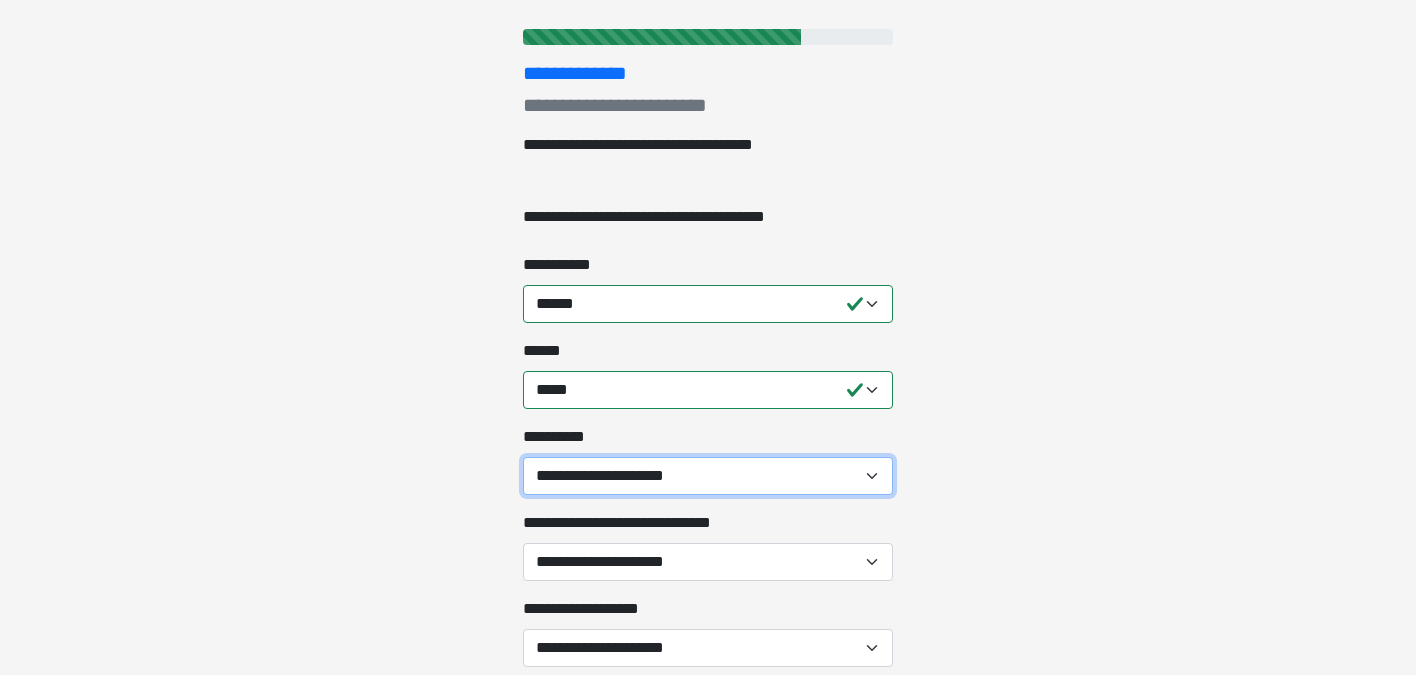 click on "[FIRST] [LAST] [MIDDLE] [ADDRESS]" at bounding box center [708, 476] 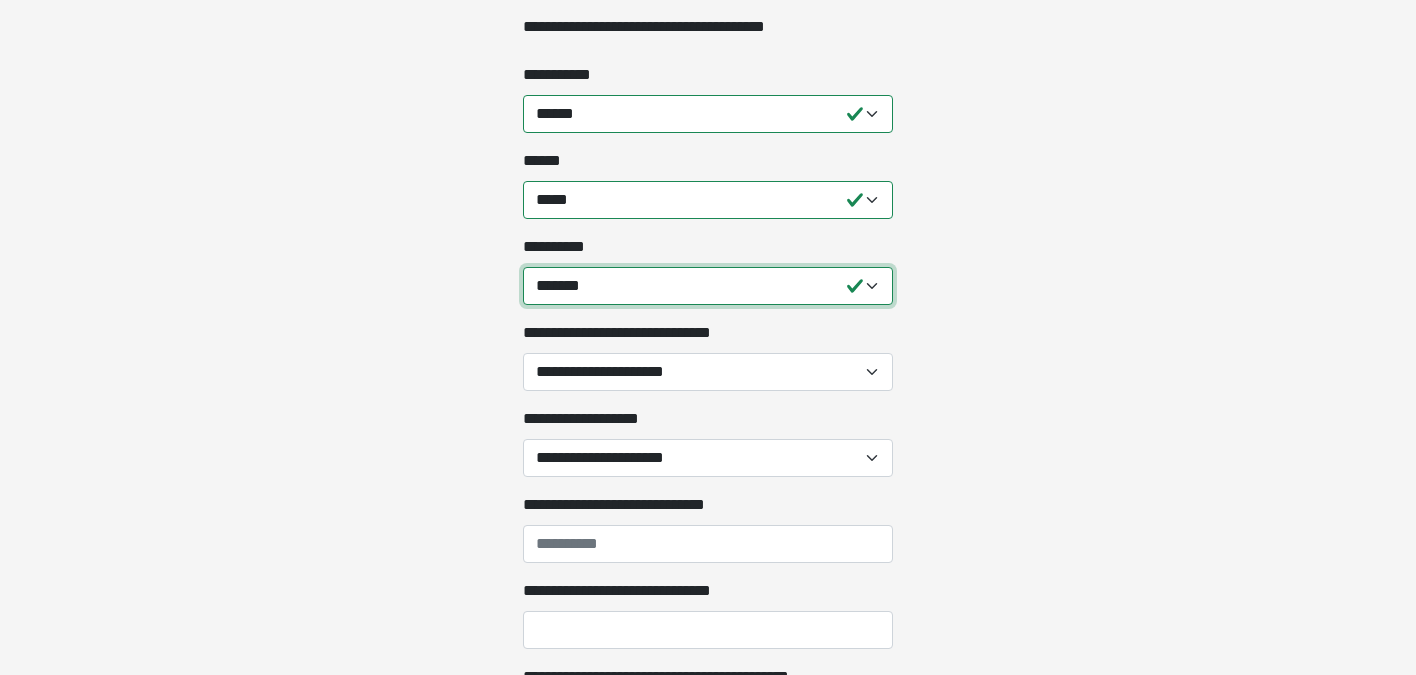 scroll, scrollTop: 503, scrollLeft: 0, axis: vertical 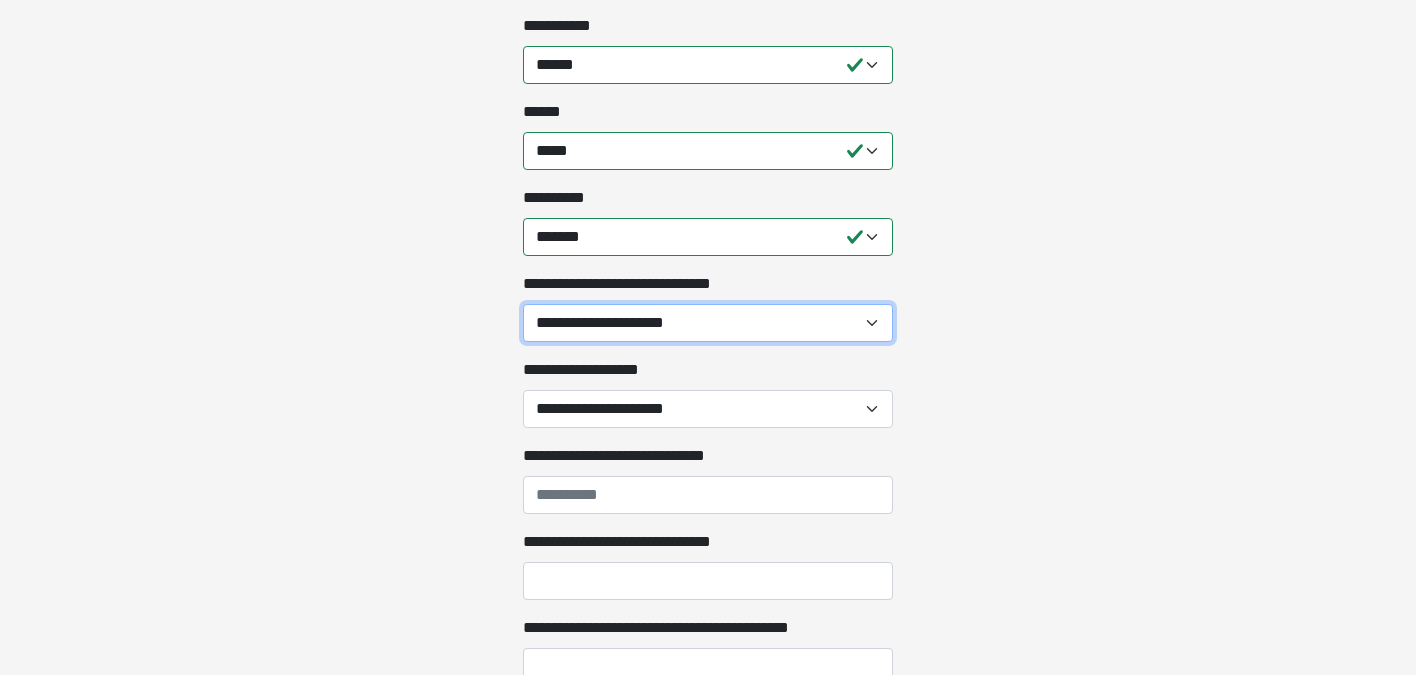 click on "**********" at bounding box center (708, 323) 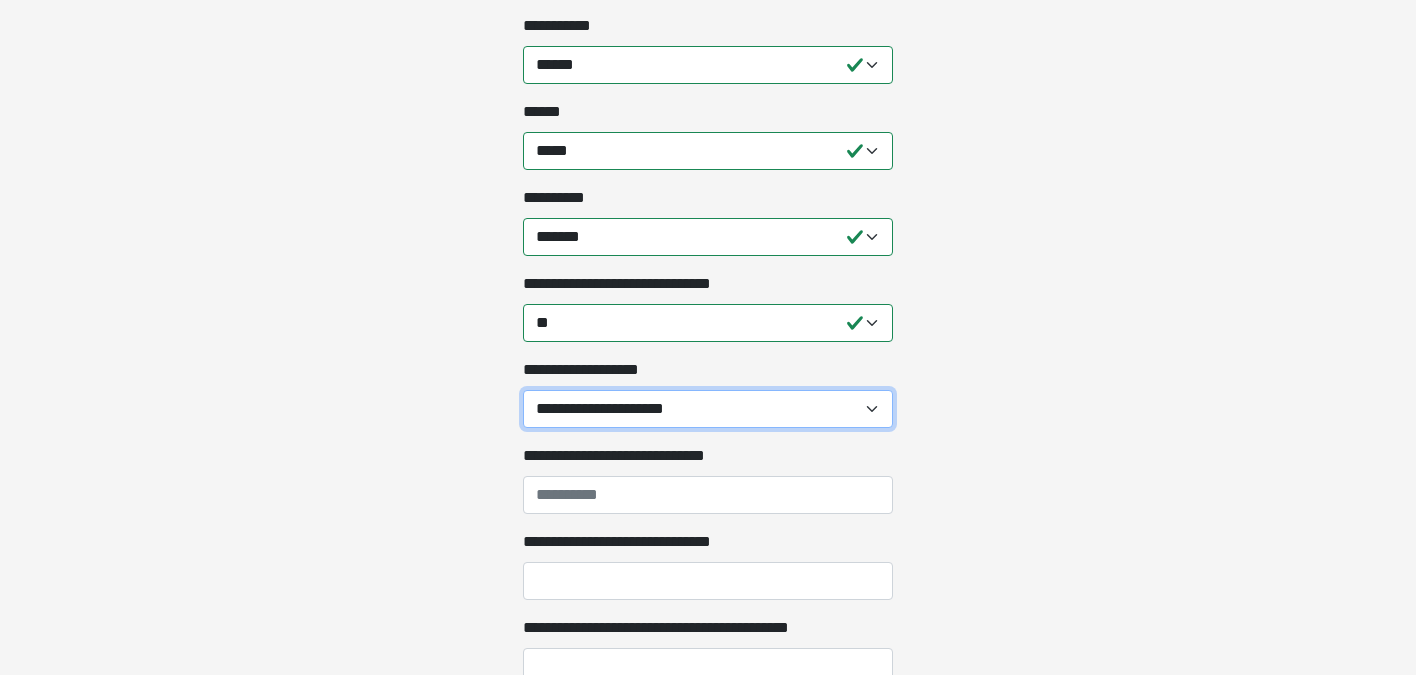 click on "**********" at bounding box center [708, 409] 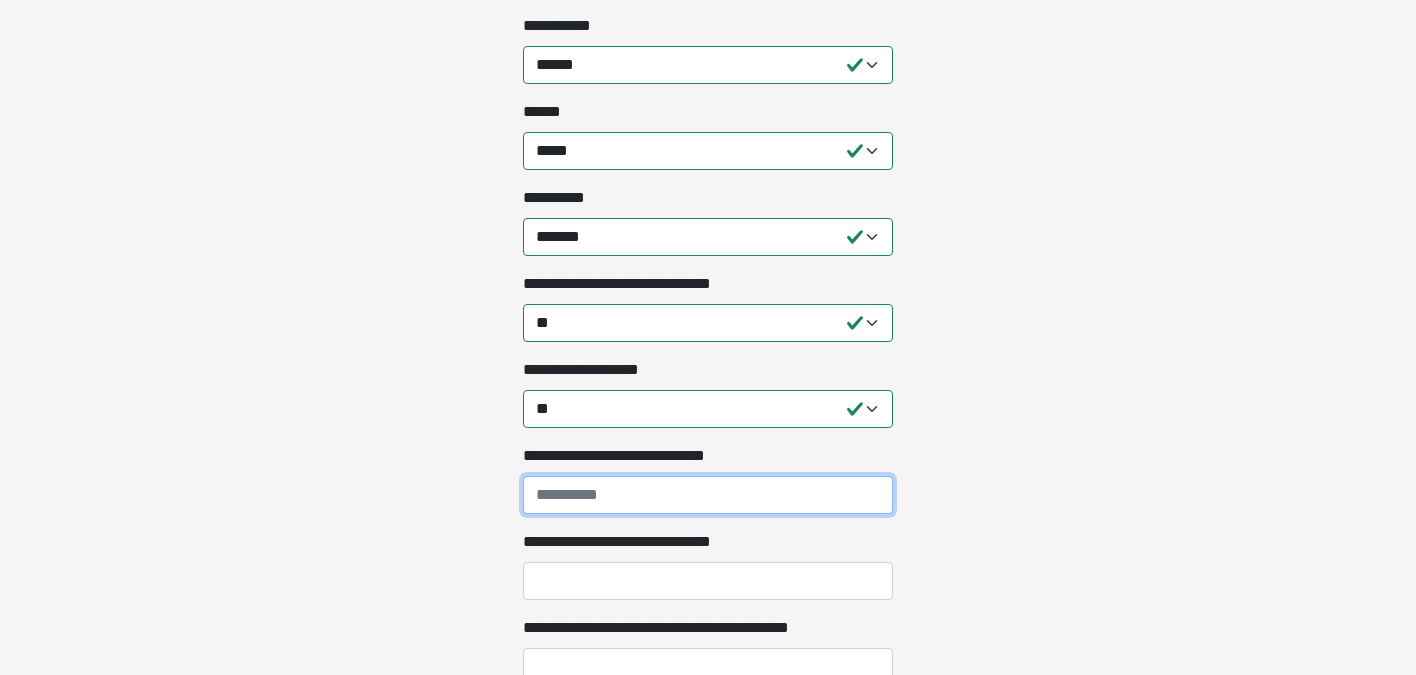 click on "**********" at bounding box center (708, 495) 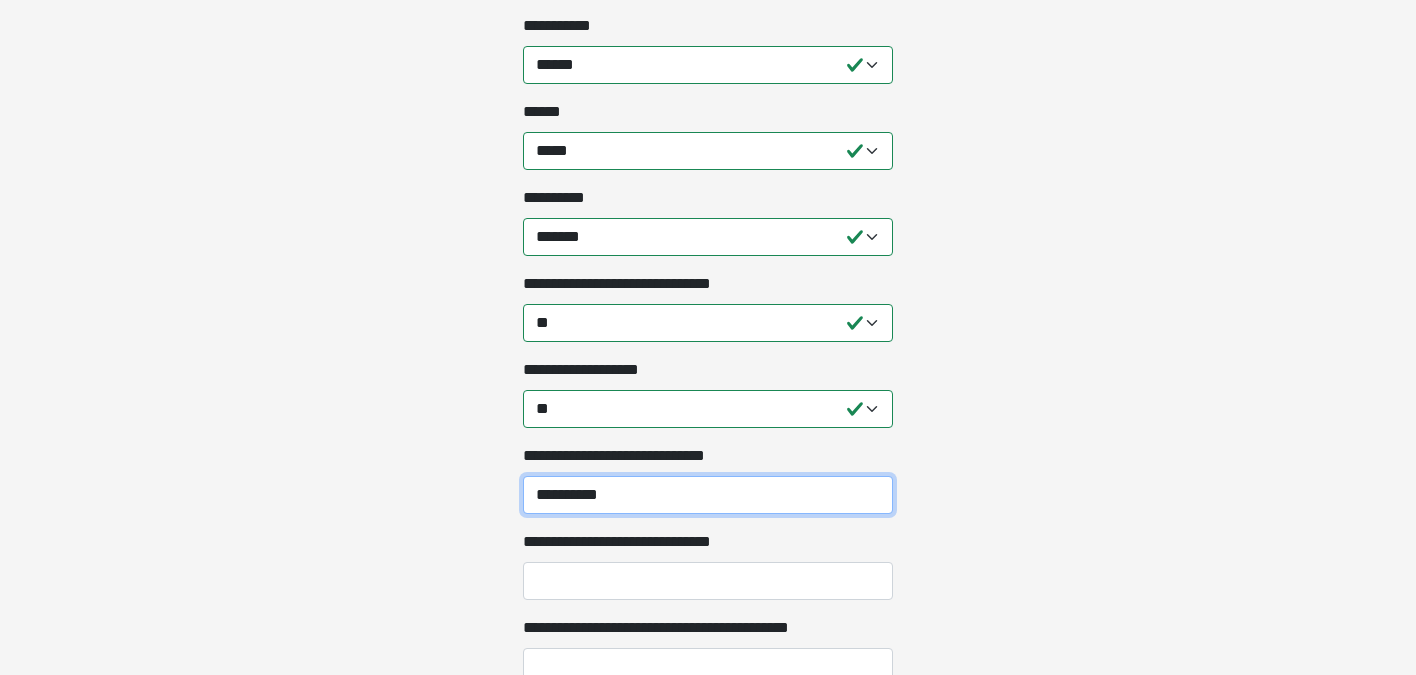 type on "**********" 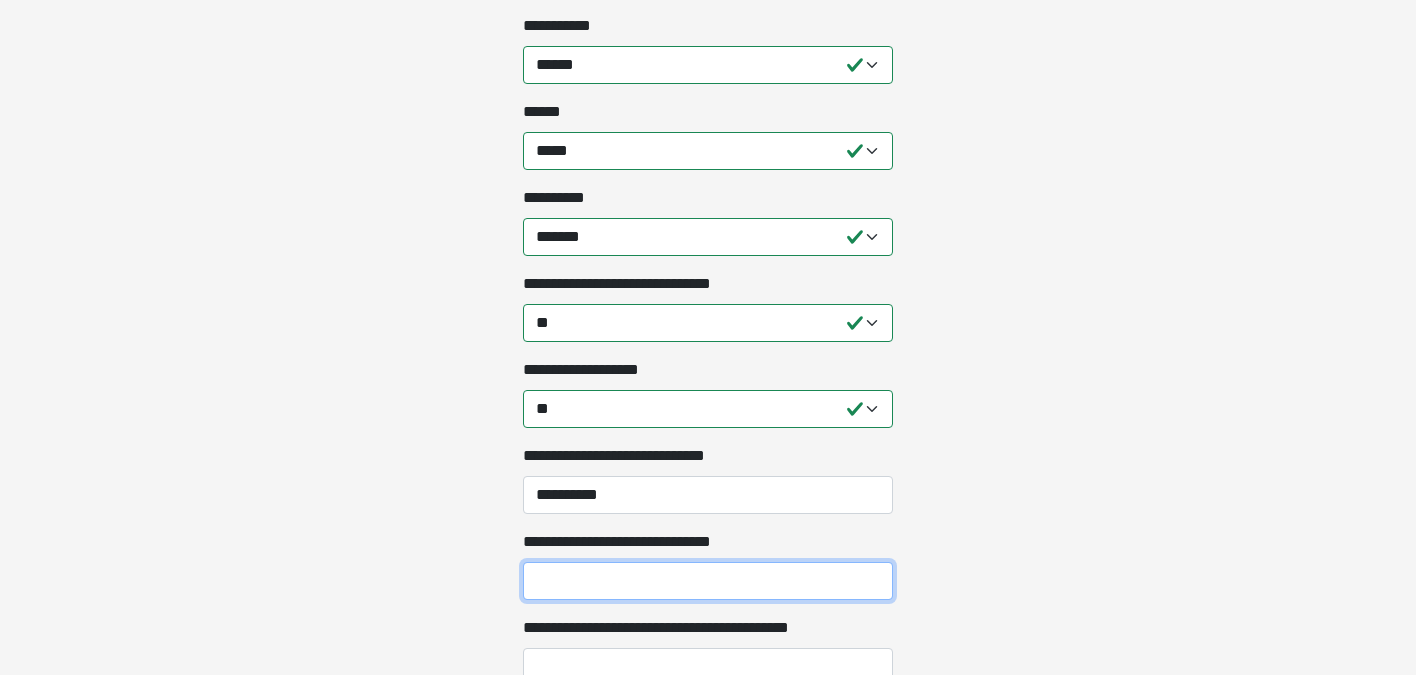 click on "**********" at bounding box center (708, 581) 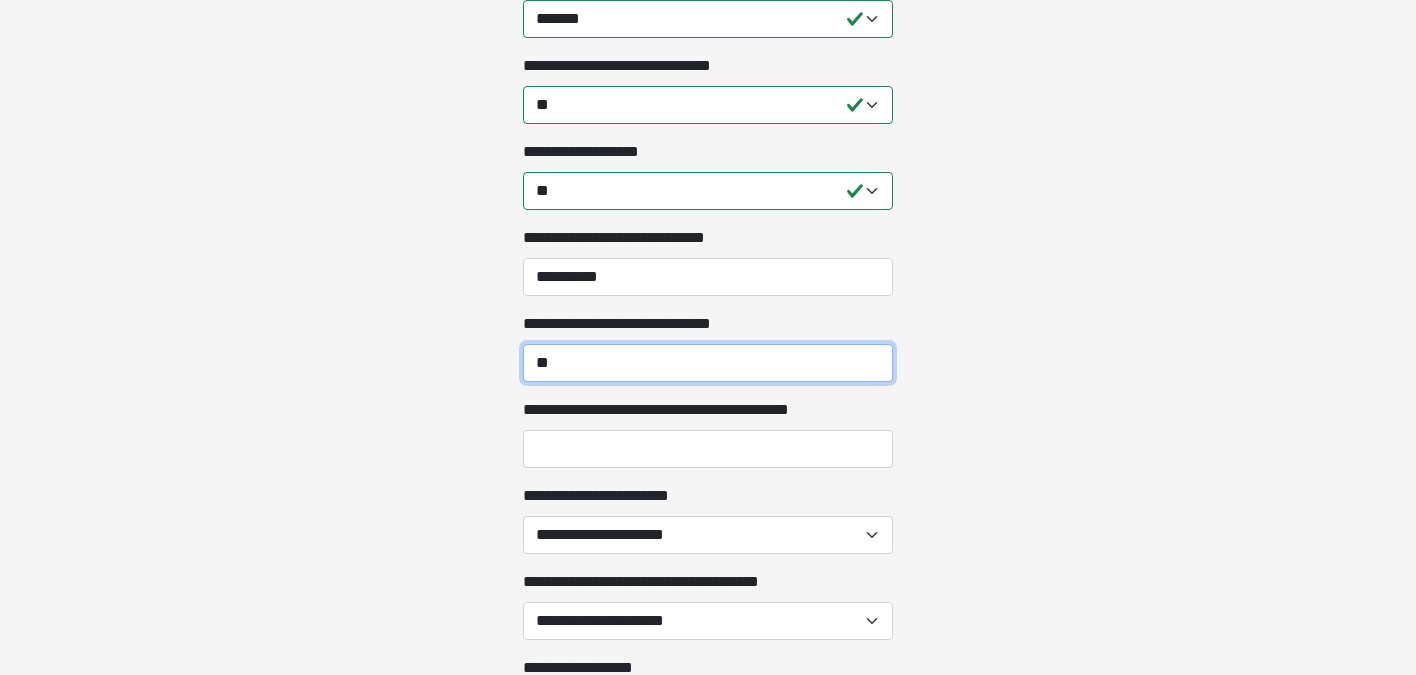 scroll, scrollTop: 792, scrollLeft: 0, axis: vertical 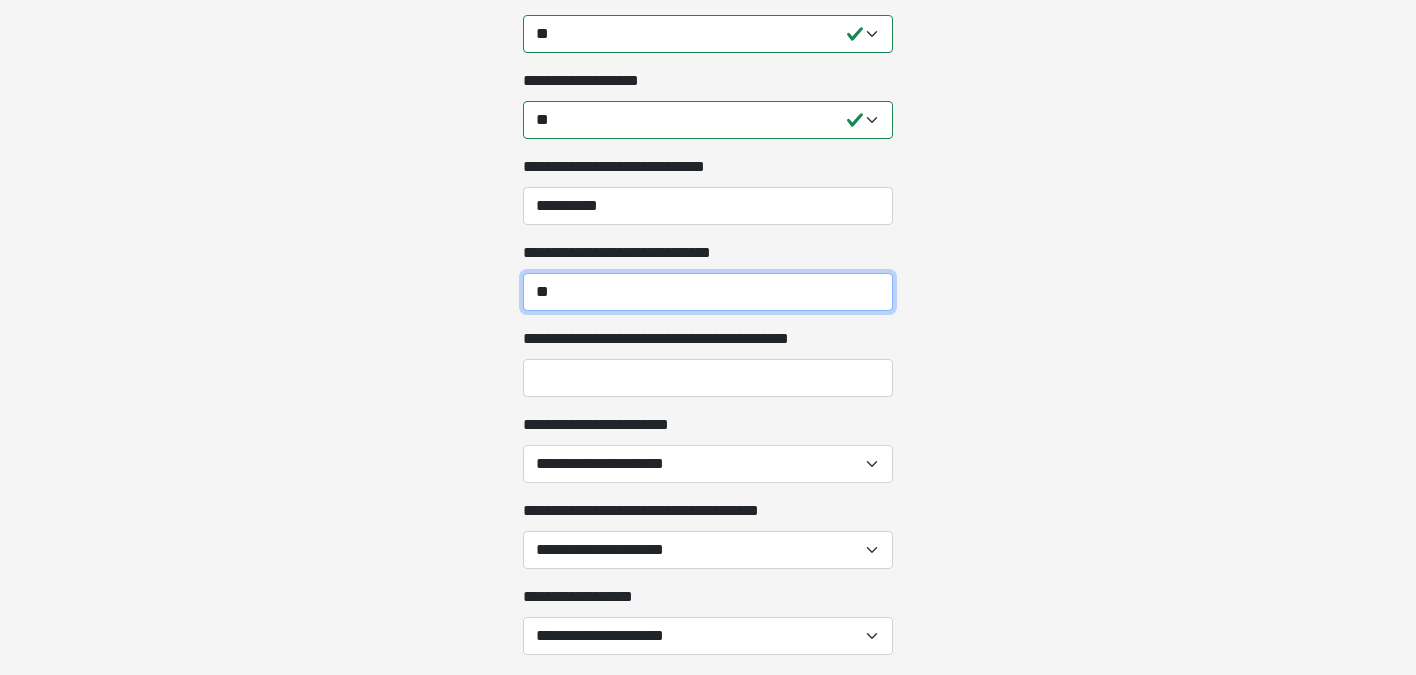 type on "**" 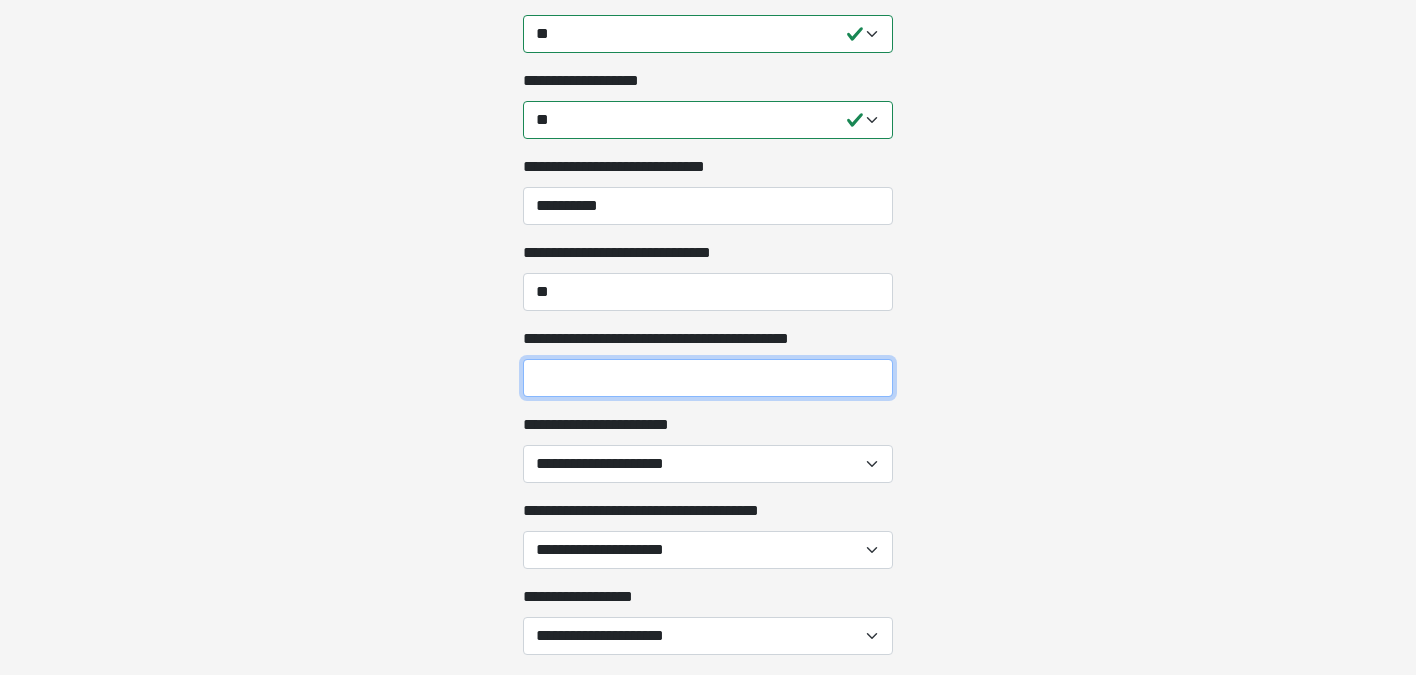 click on "**********" at bounding box center [708, 378] 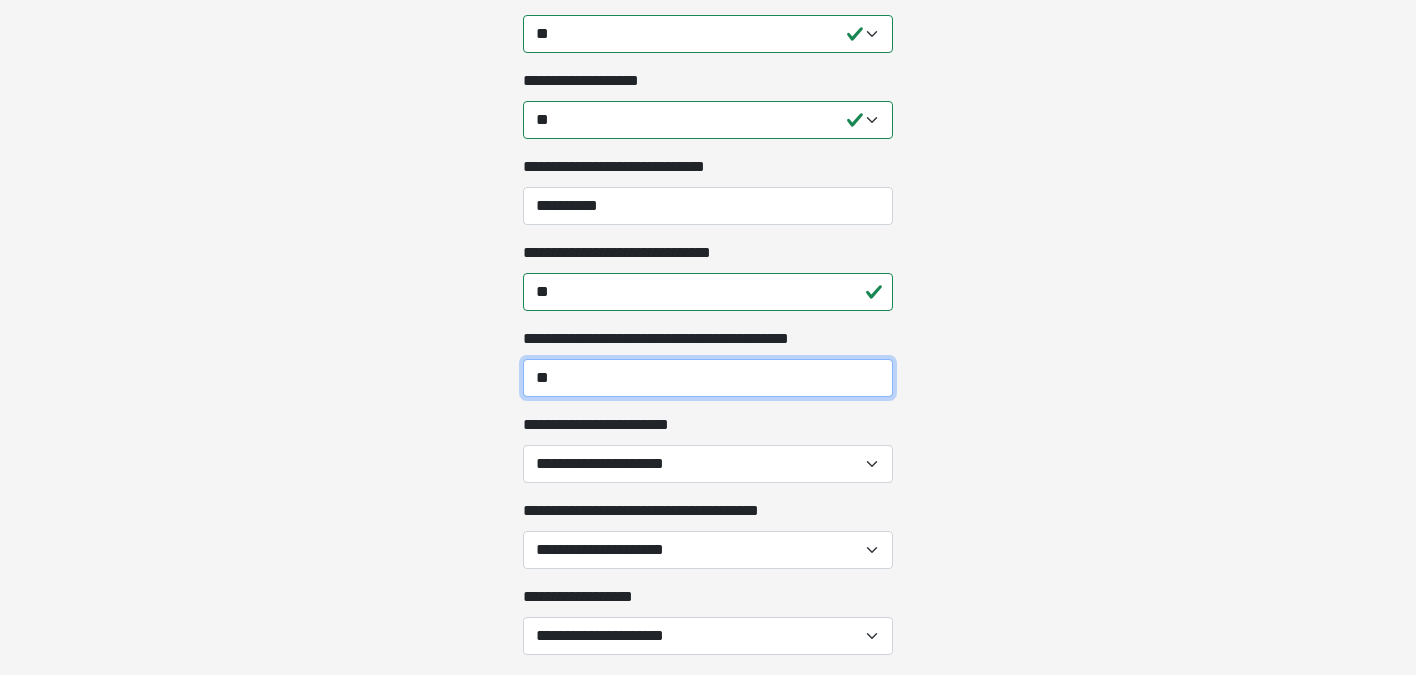 type on "**" 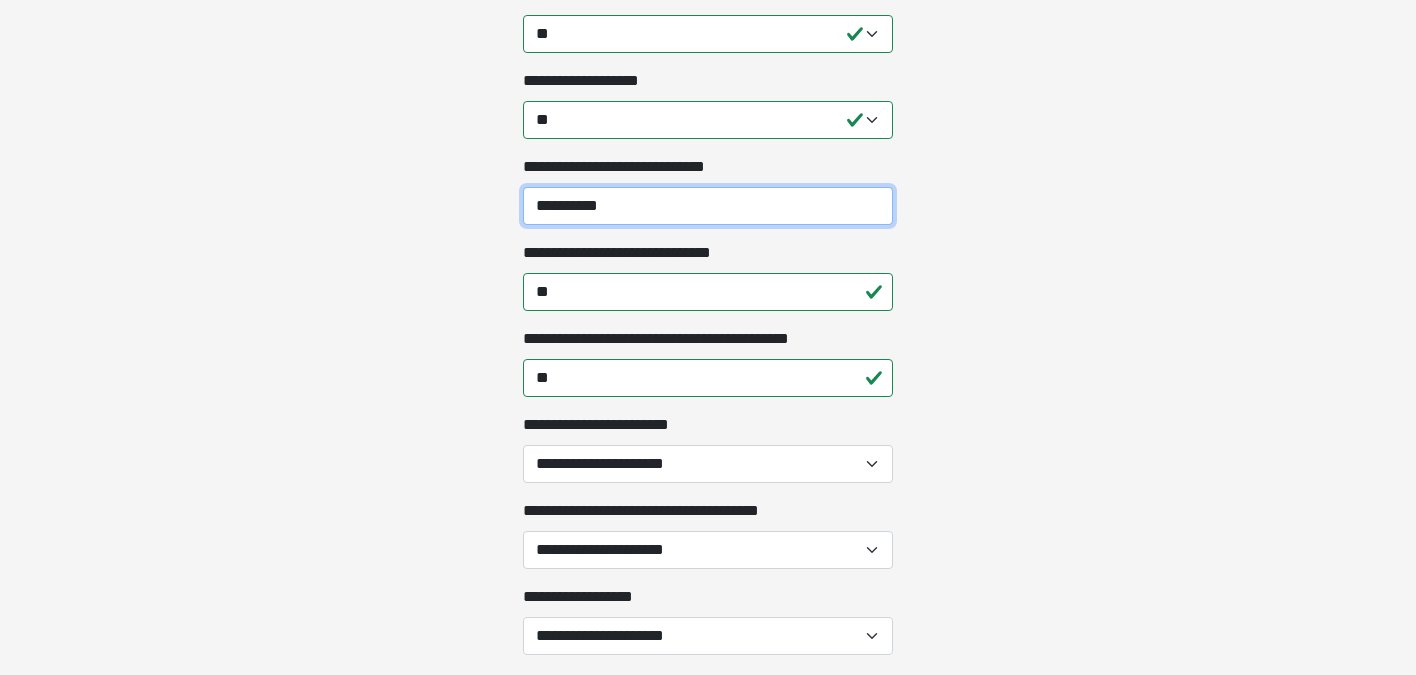 click on "**********" at bounding box center (708, 206) 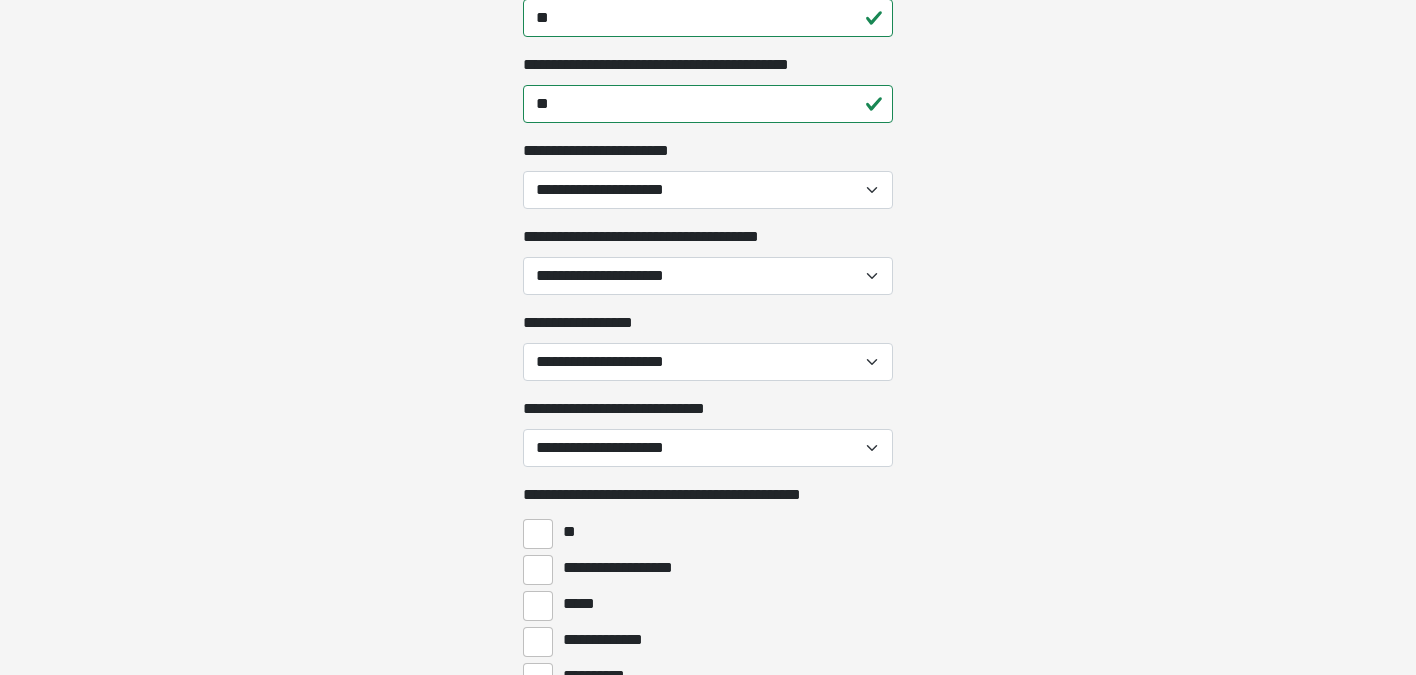 scroll, scrollTop: 1072, scrollLeft: 0, axis: vertical 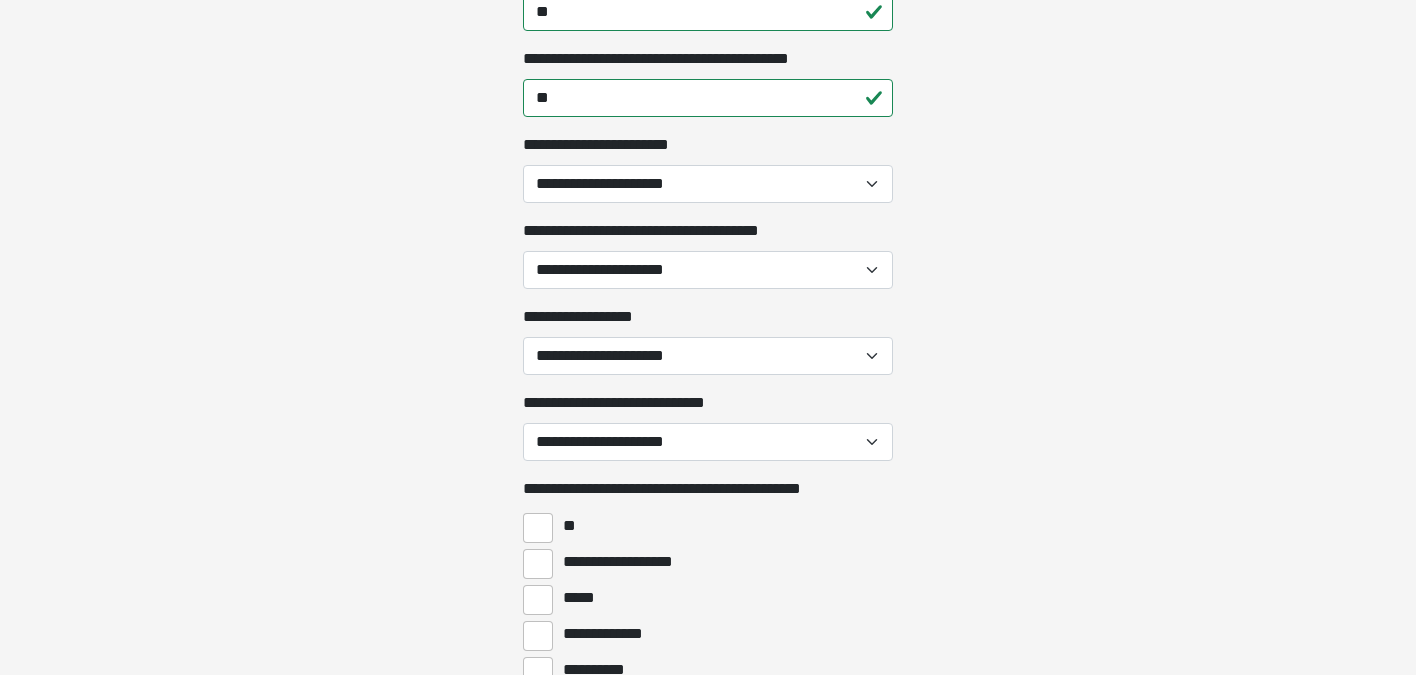 type on "**********" 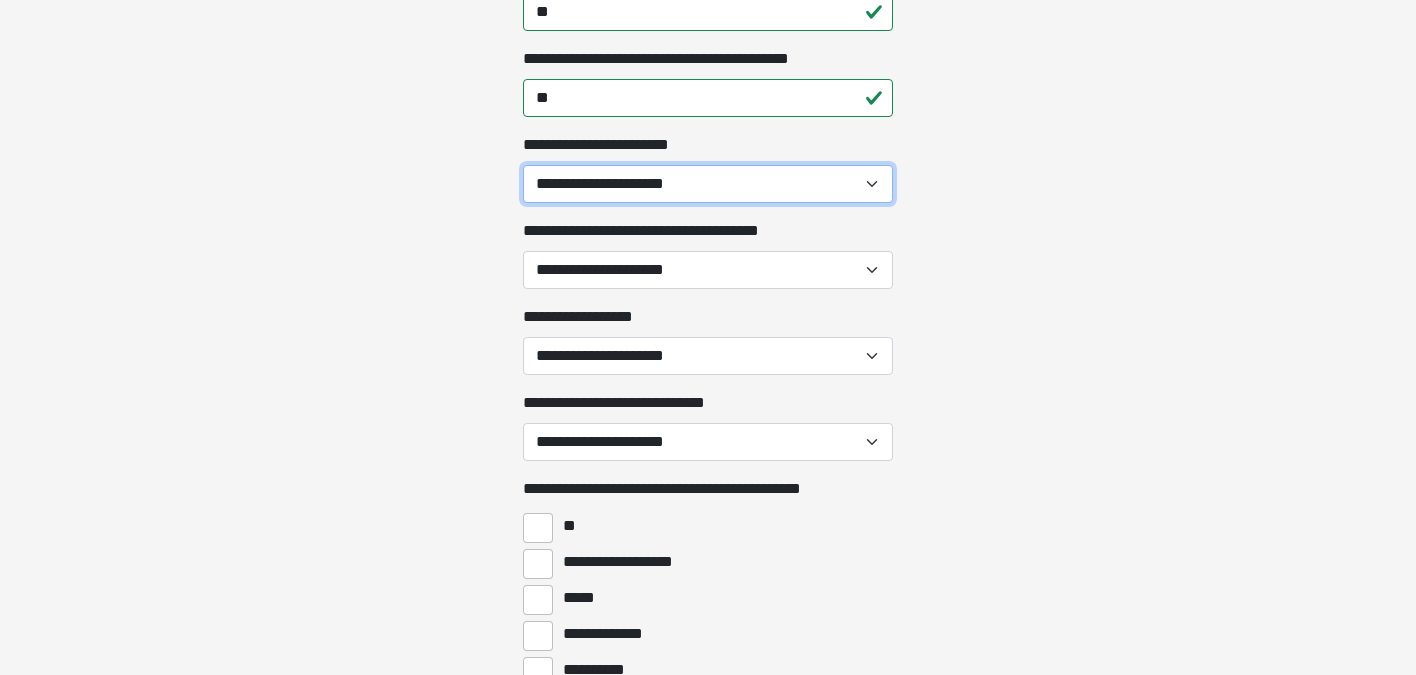 click on "[FIRST] [LAST] [MIDDLE] [ADDRESS] [CITY] [STATE] [ZIP]" at bounding box center (708, 184) 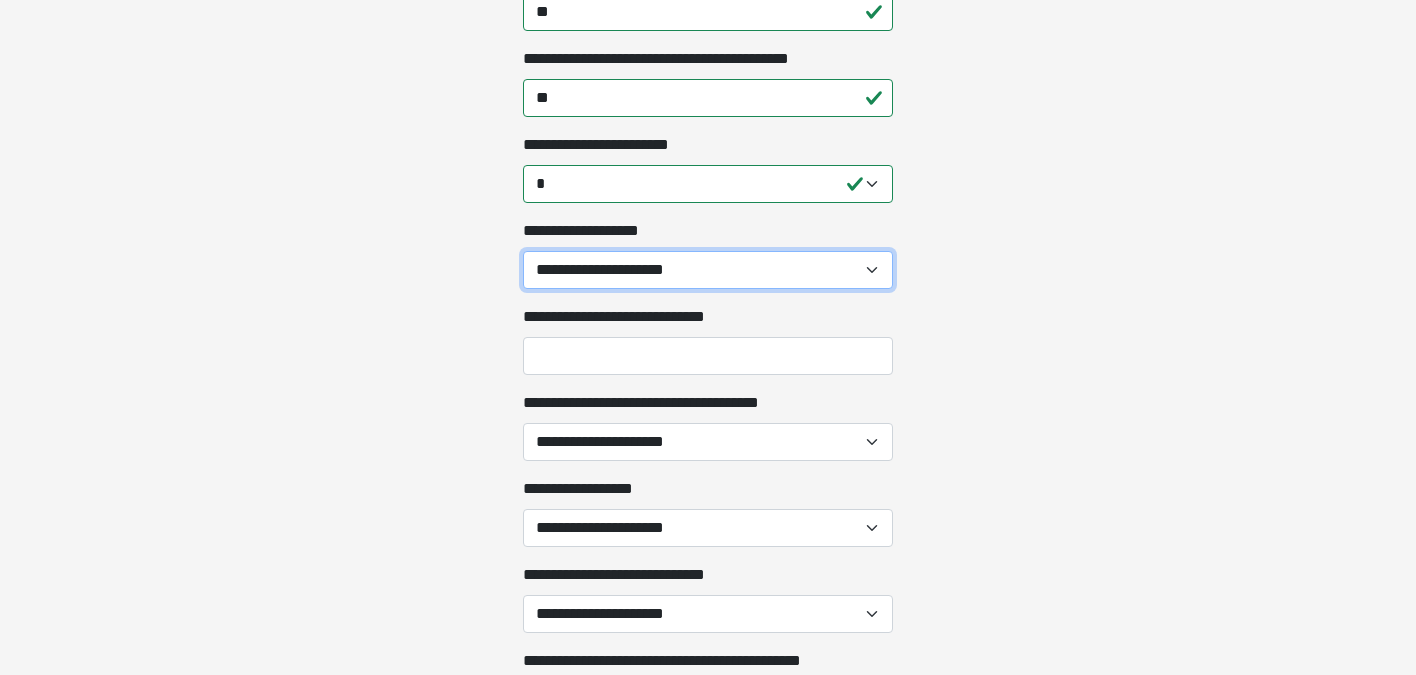 click on "[FIRST] [LAST] [MIDDLE] [ADDRESS] [CITY] [STATE] [ZIP]" at bounding box center (708, 270) 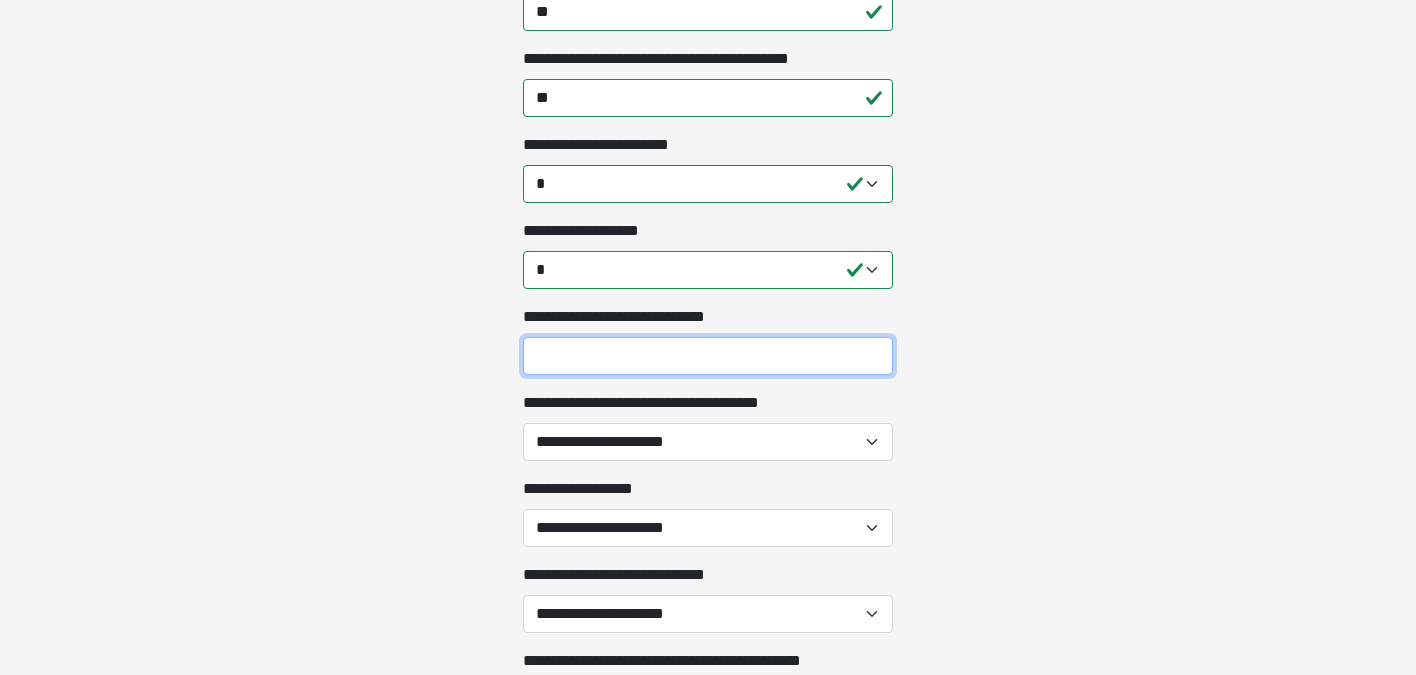 click on "**********" at bounding box center [708, 356] 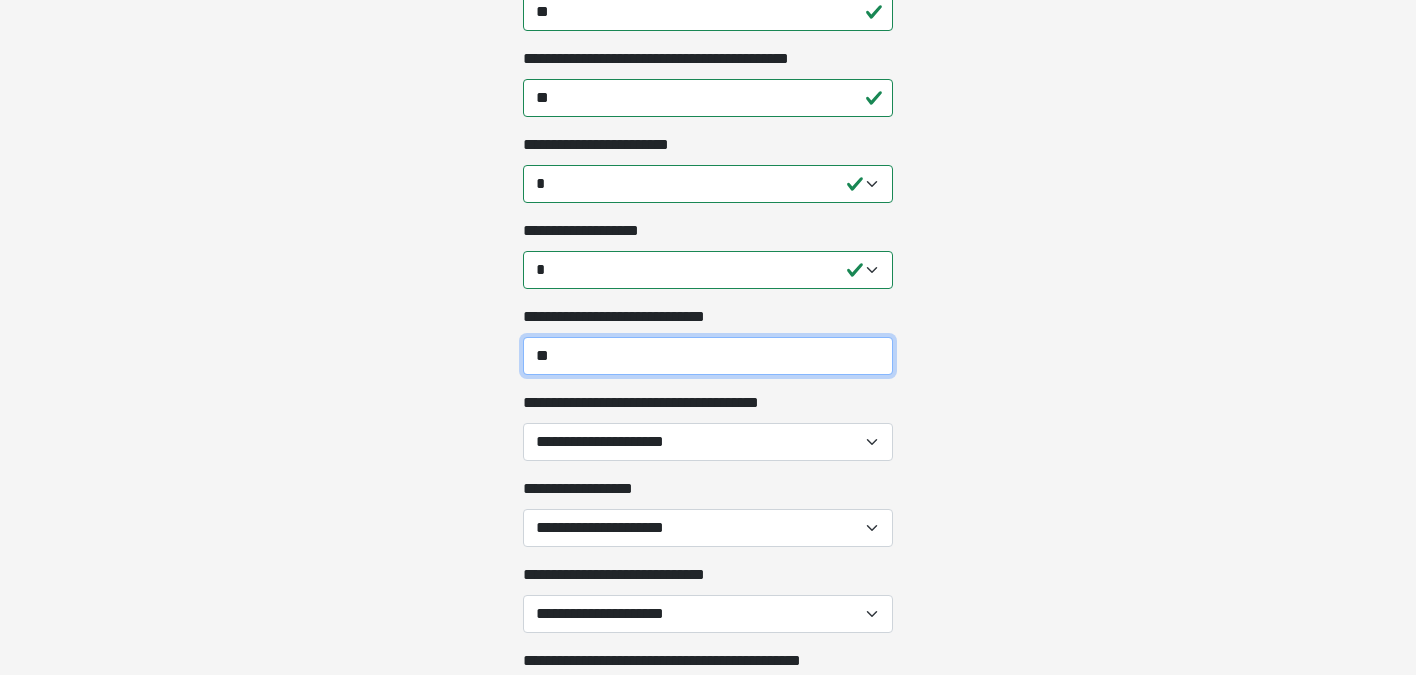 type on "**" 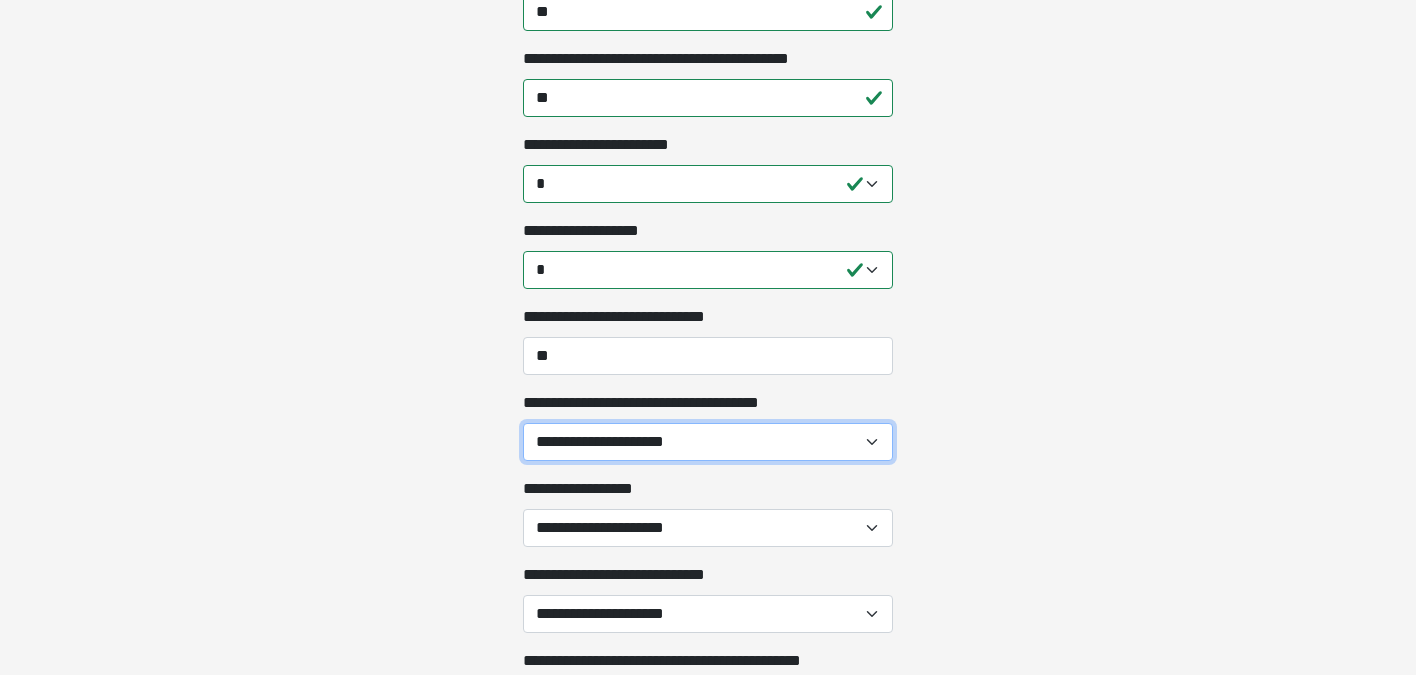 click on "**********" at bounding box center [708, 442] 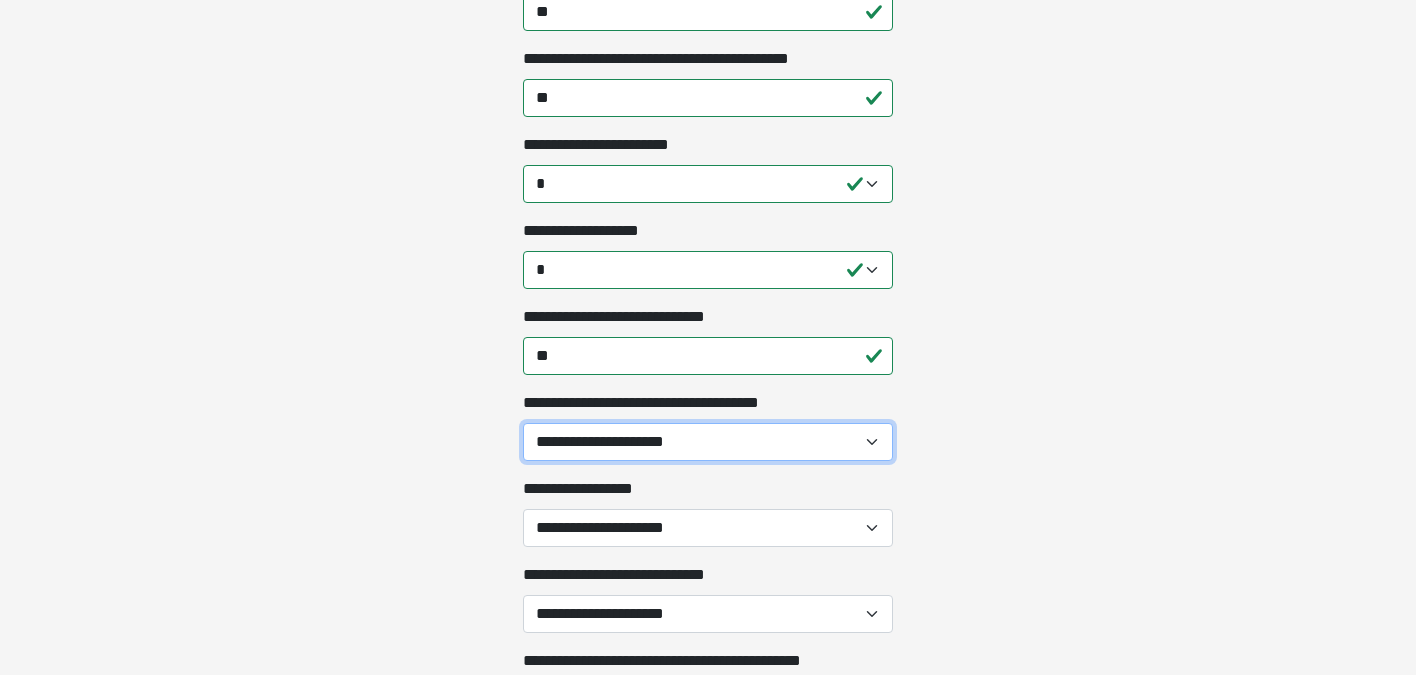 select on "**" 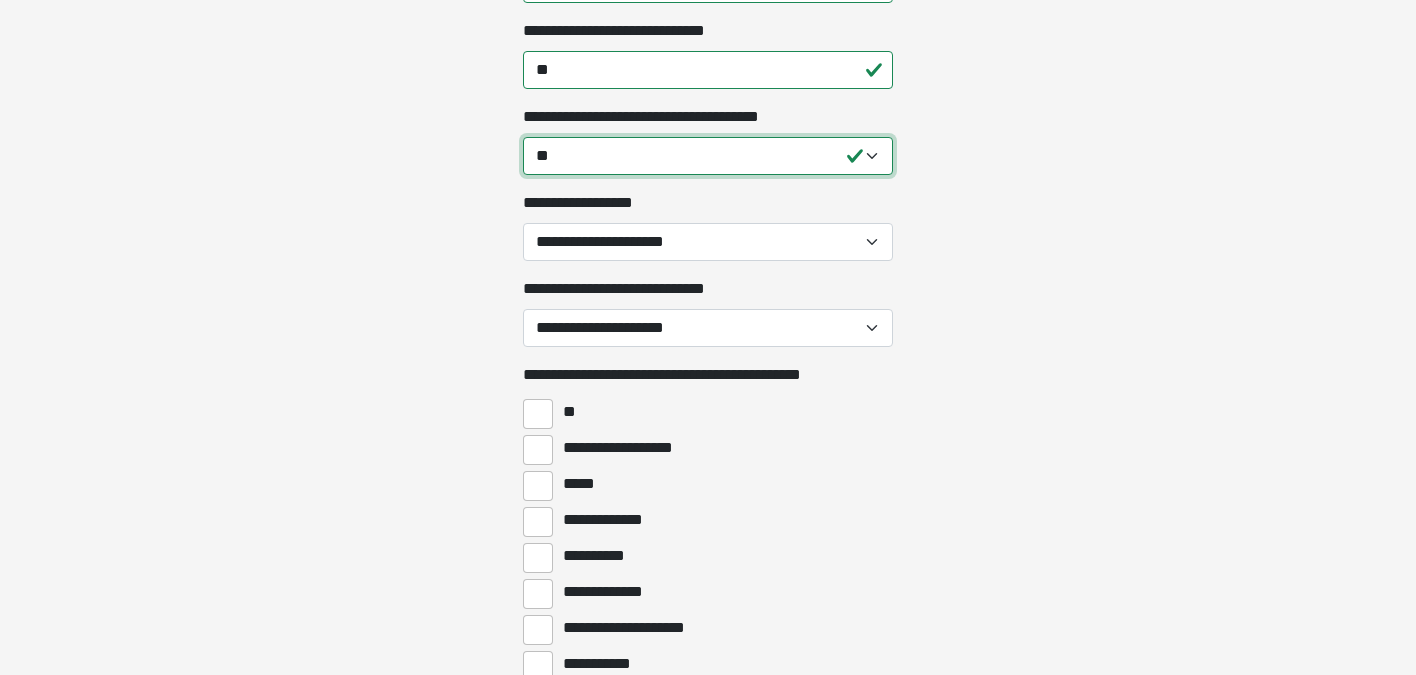 scroll, scrollTop: 1374, scrollLeft: 0, axis: vertical 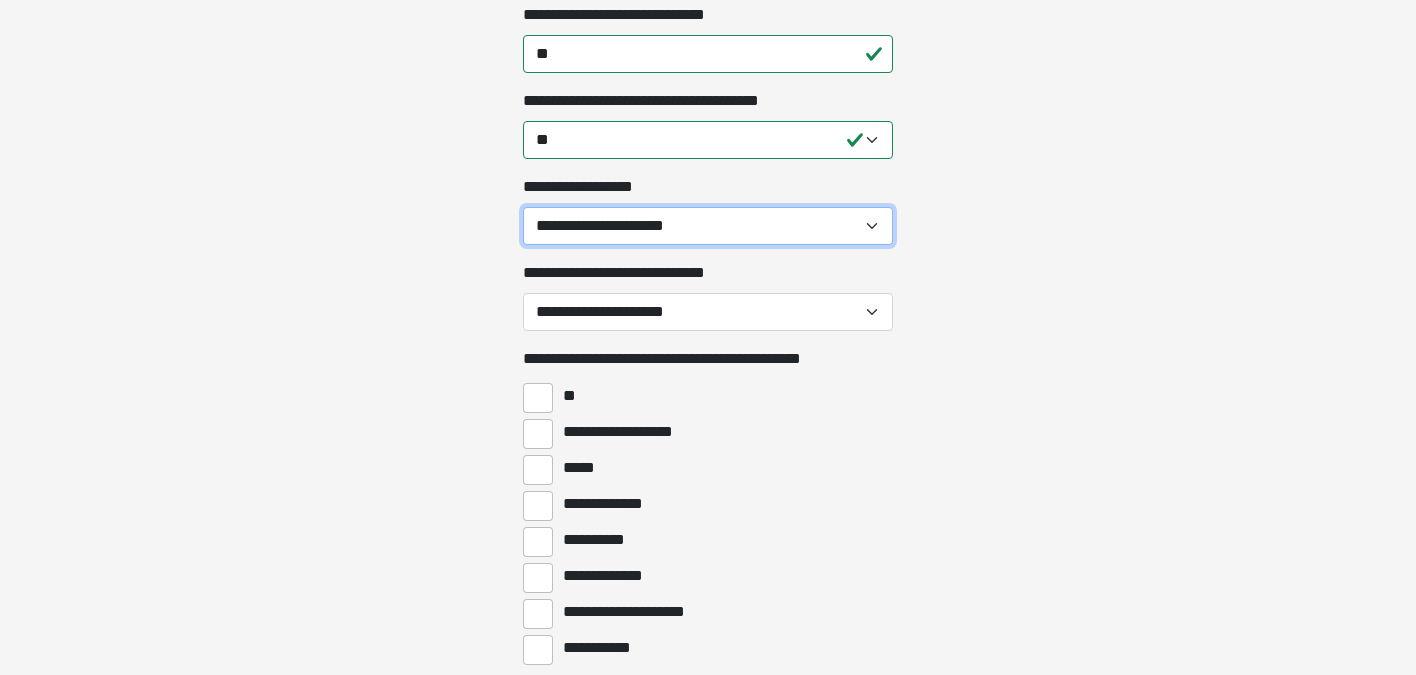 click on "[FIRST] [LAST] [MIDDLE] [ADDRESS] [CITY]" at bounding box center [708, 226] 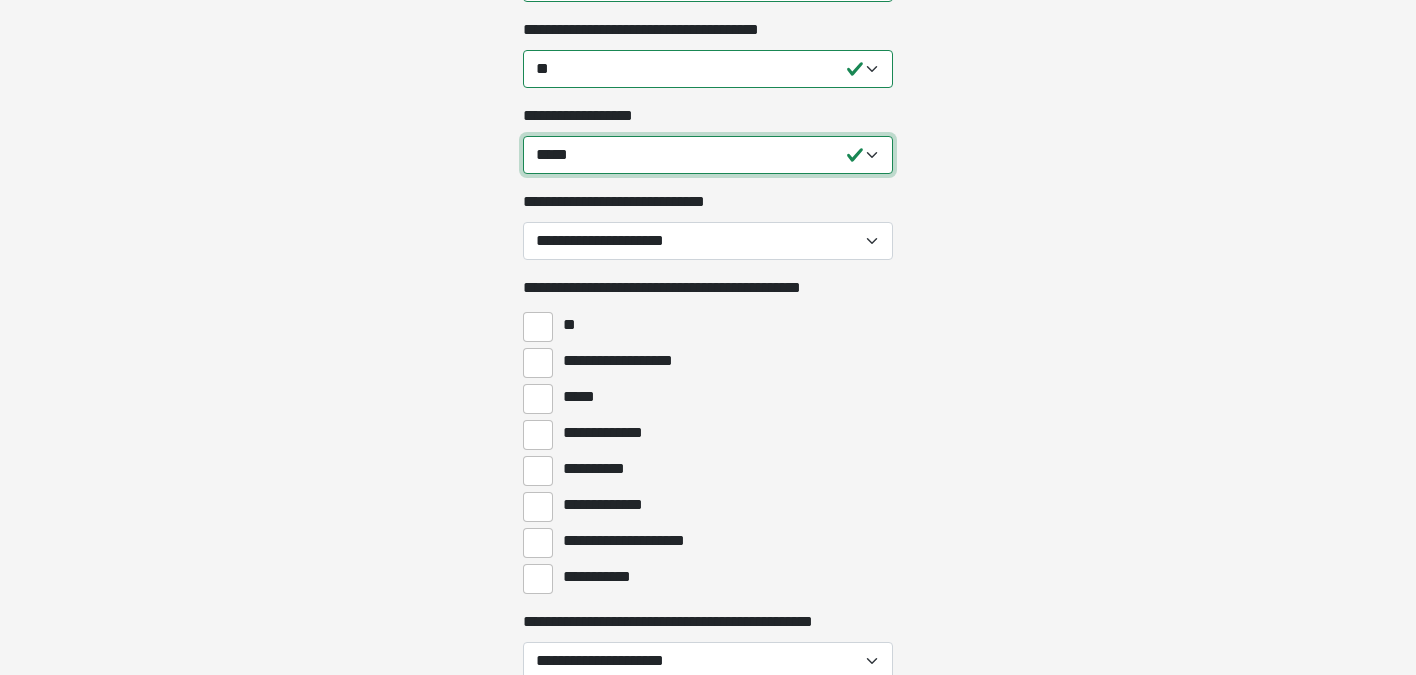 scroll, scrollTop: 1461, scrollLeft: 0, axis: vertical 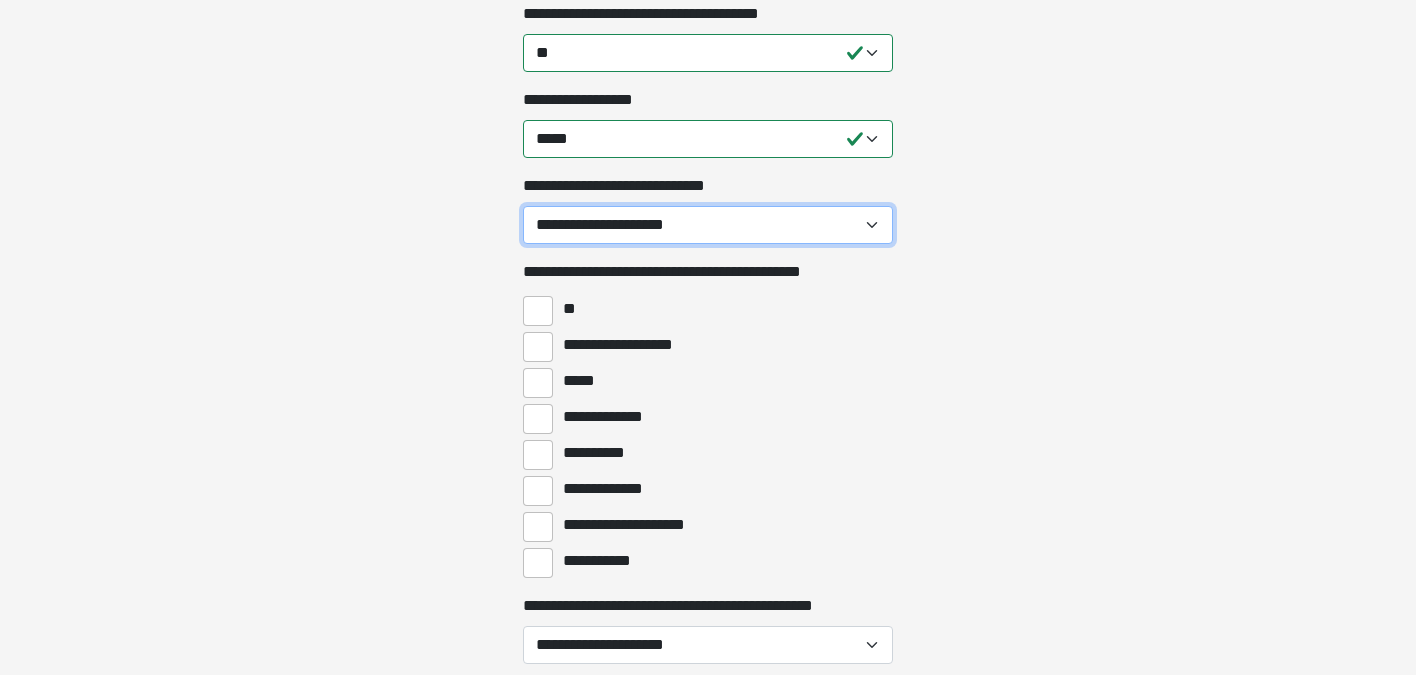 click on "**********" at bounding box center [708, 225] 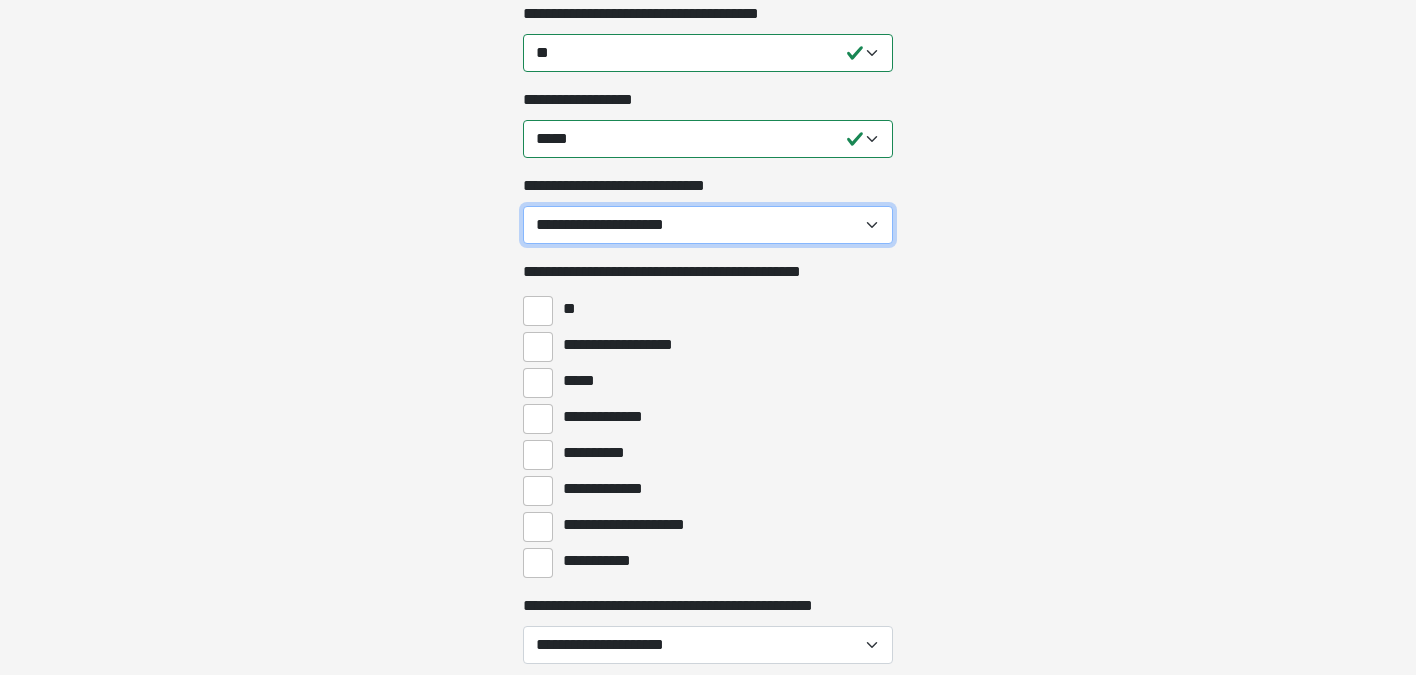 select on "***" 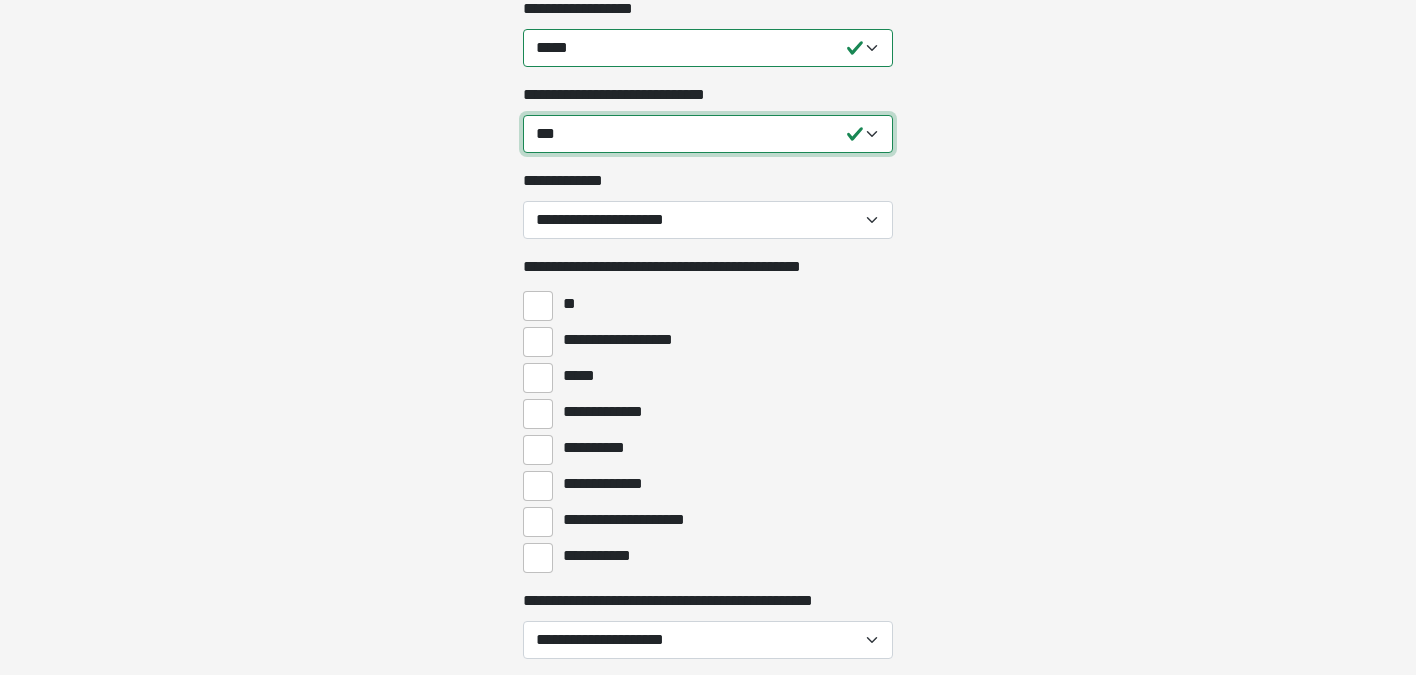 scroll, scrollTop: 1578, scrollLeft: 0, axis: vertical 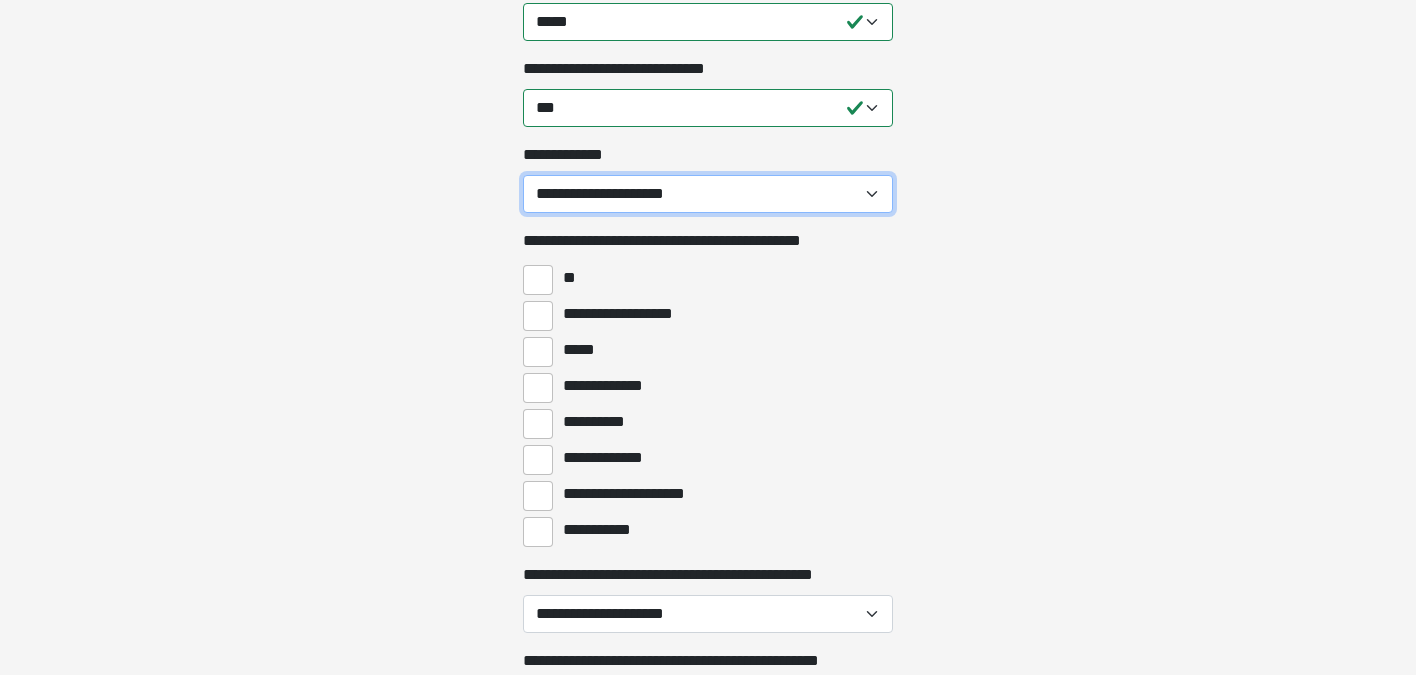 click on "[FIRST] [LAST] [MIDDLE] [ADDRESS] [CITY] [STATE] [ZIP]" at bounding box center (708, 194) 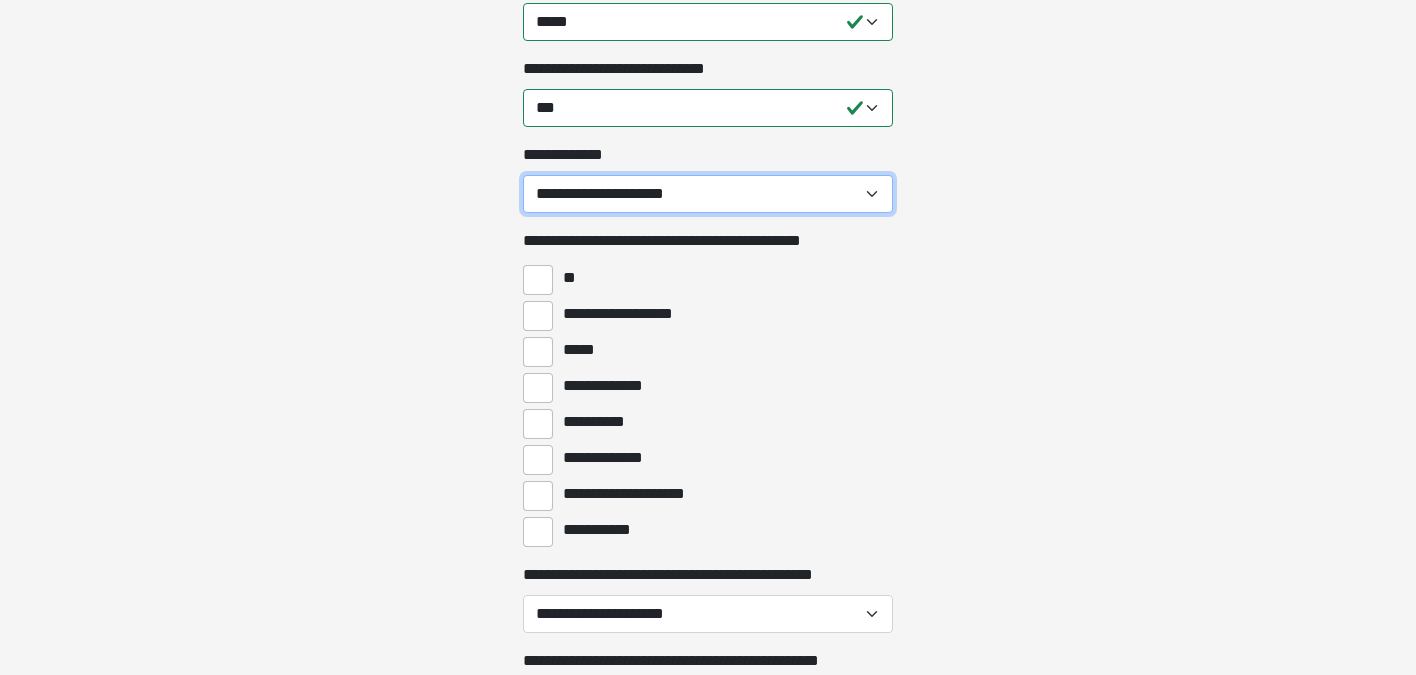 select on "**********" 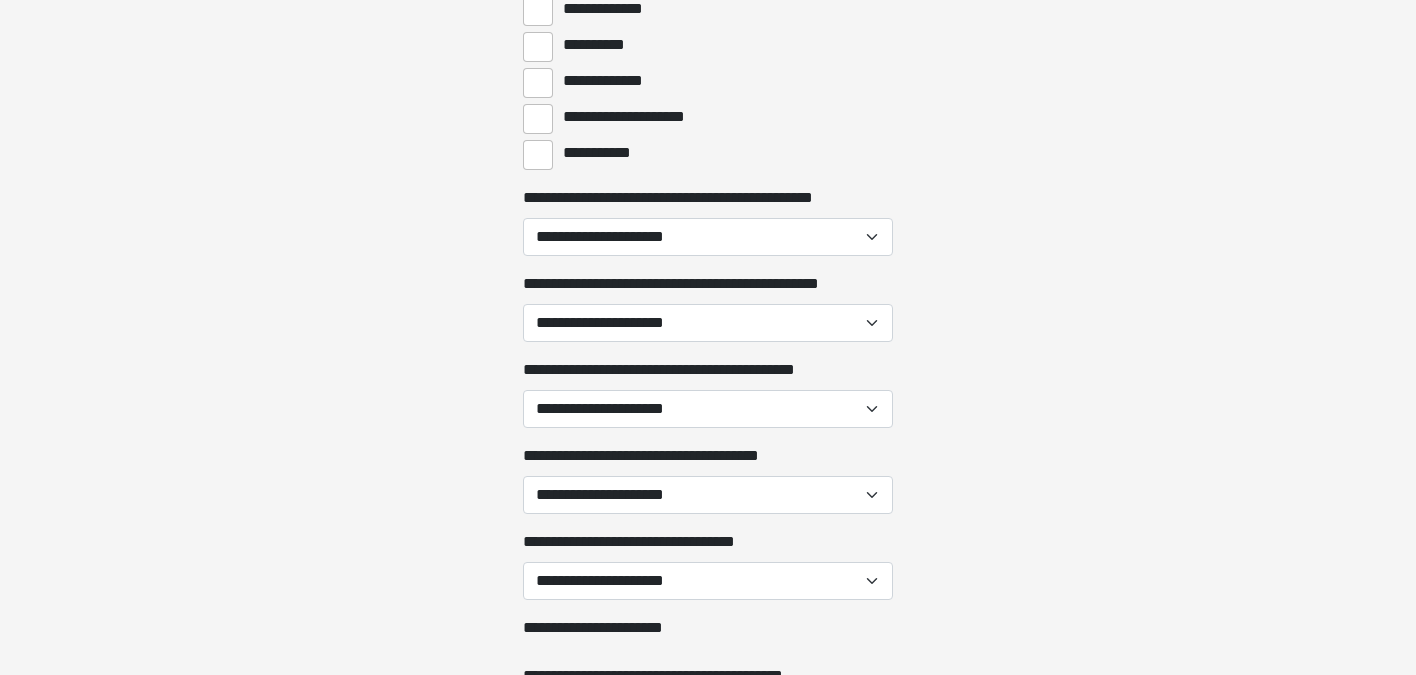 scroll, scrollTop: 1969, scrollLeft: 0, axis: vertical 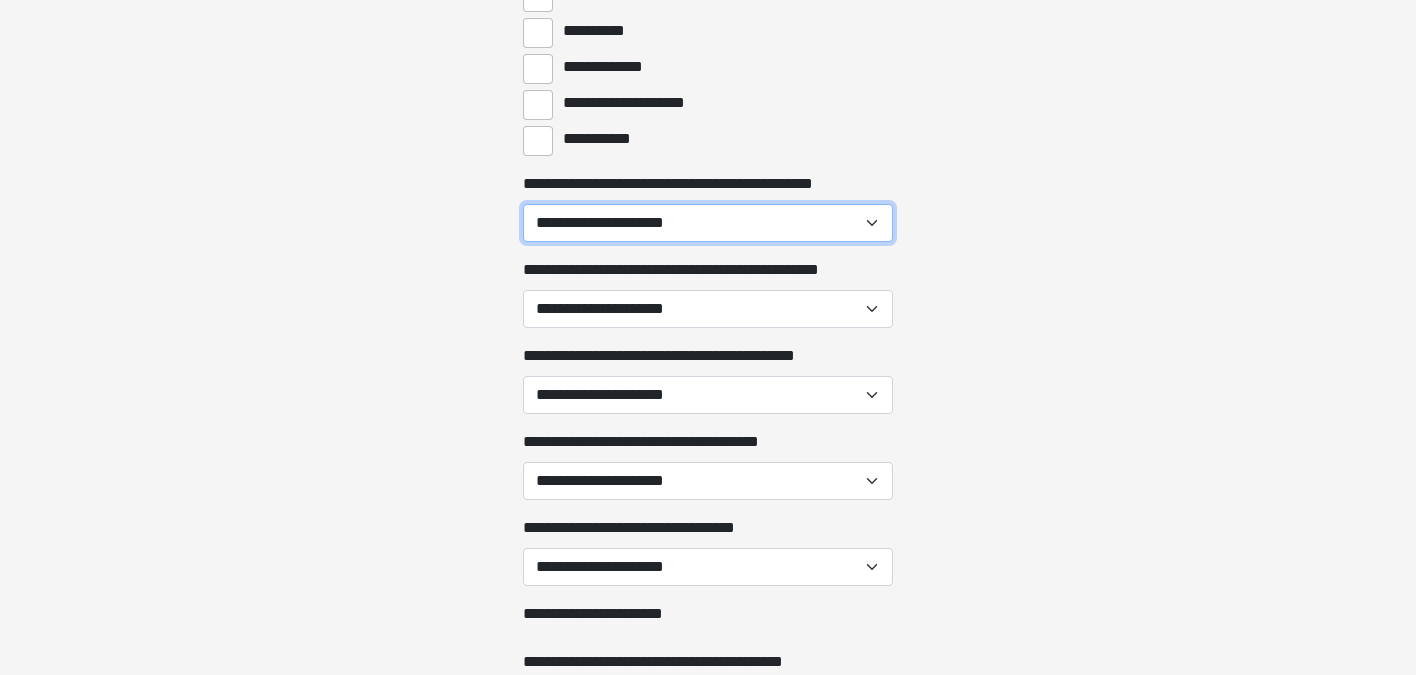 click on "**********" at bounding box center (708, 223) 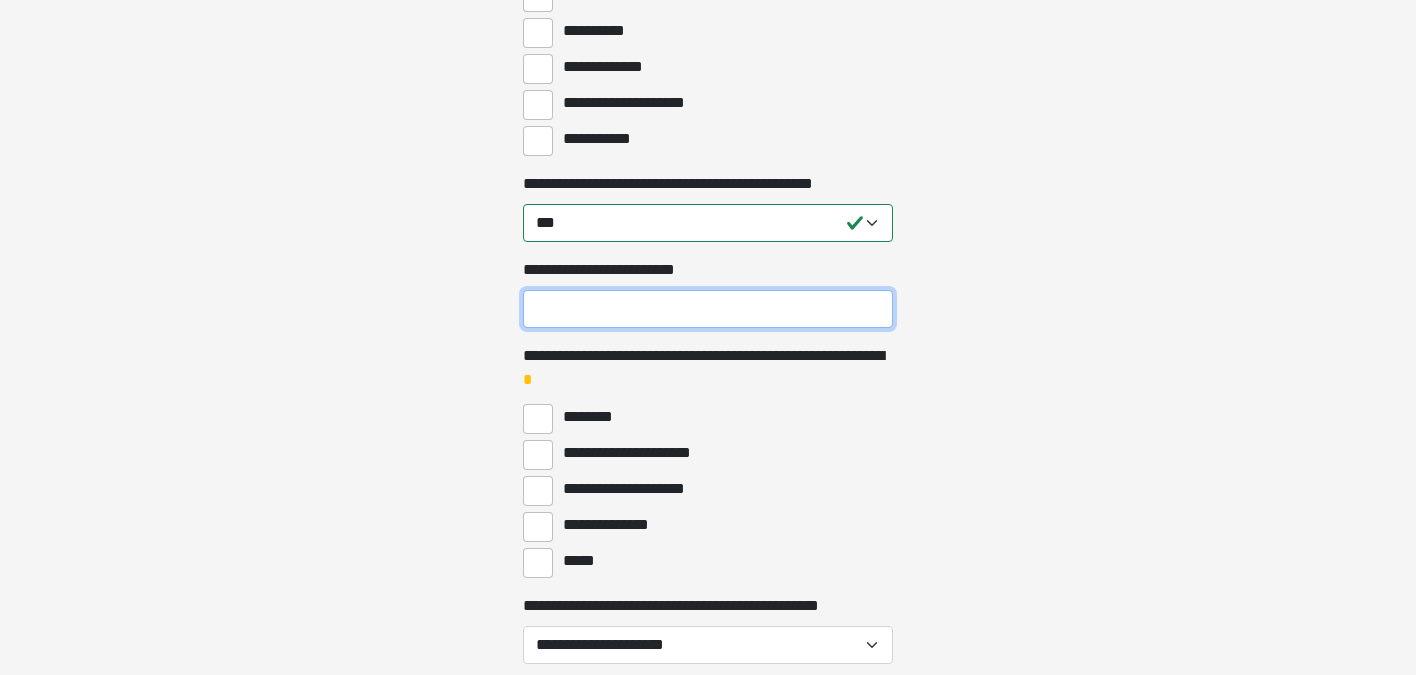 click on "**********" at bounding box center [708, 309] 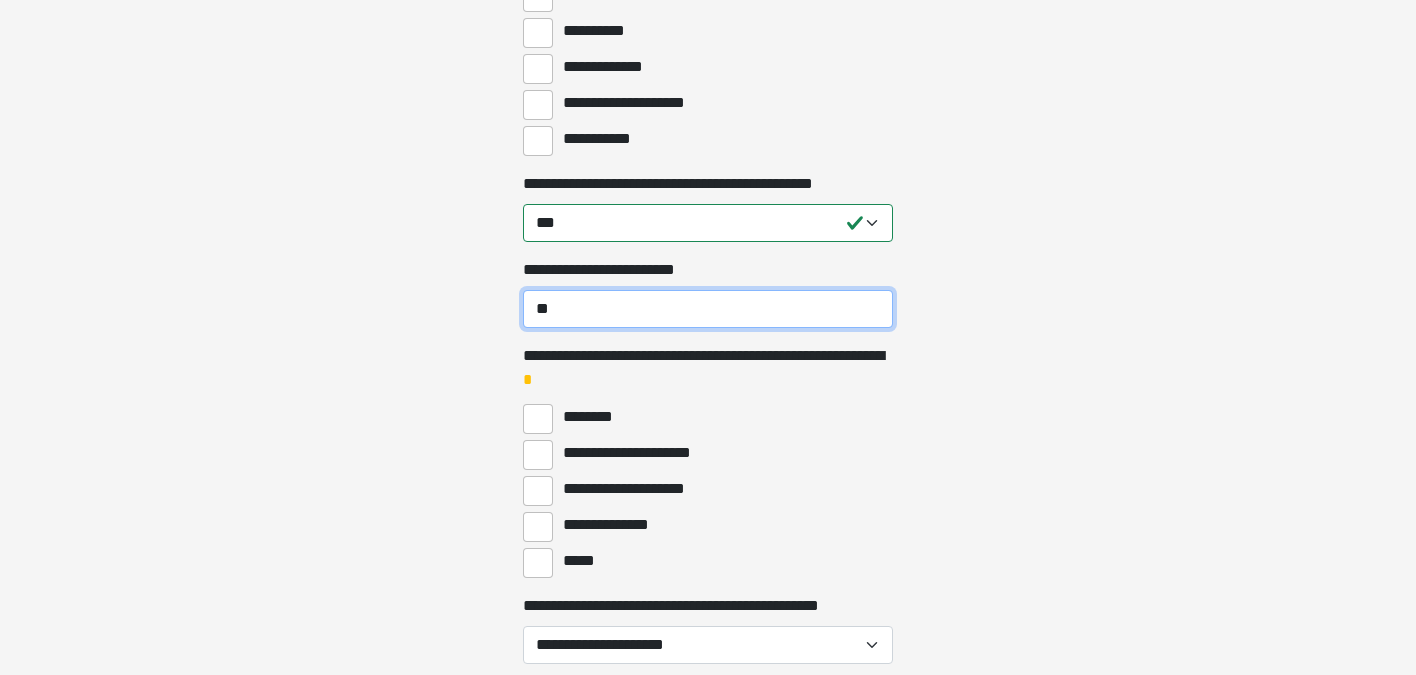 type on "**" 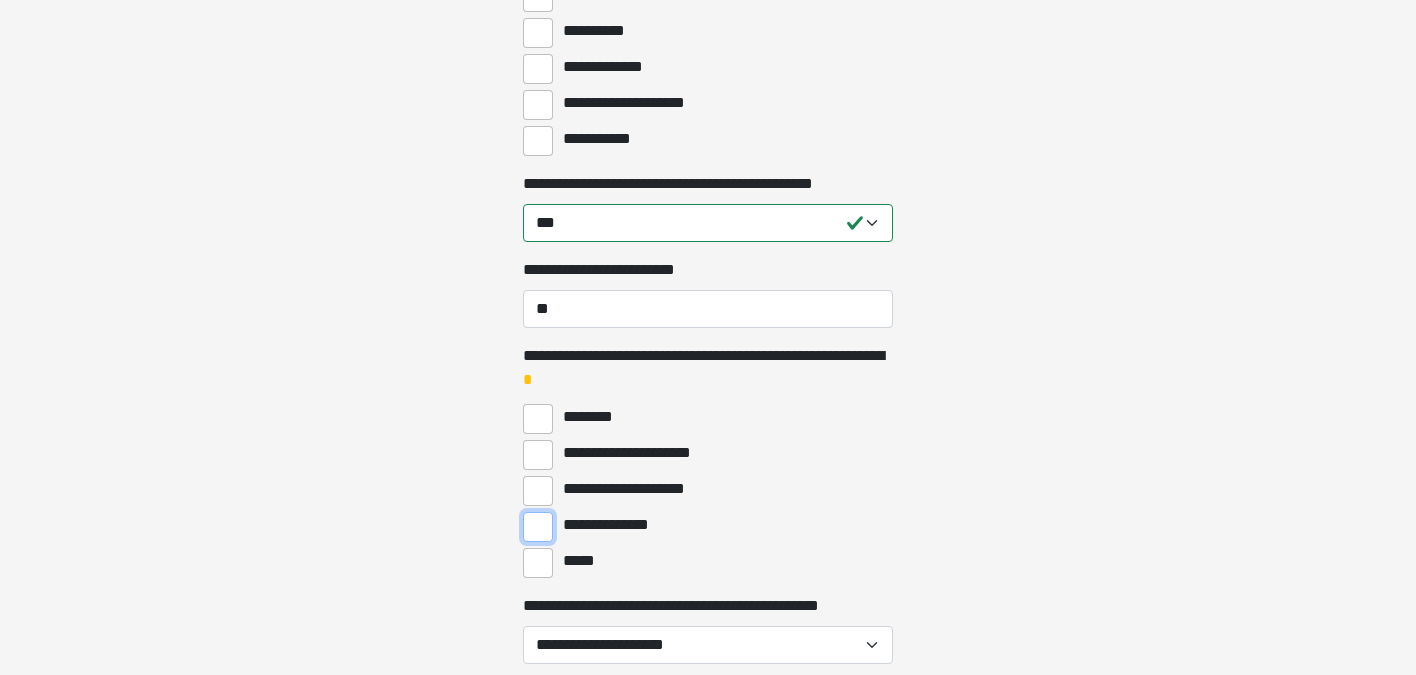 click on "**********" at bounding box center (538, 527) 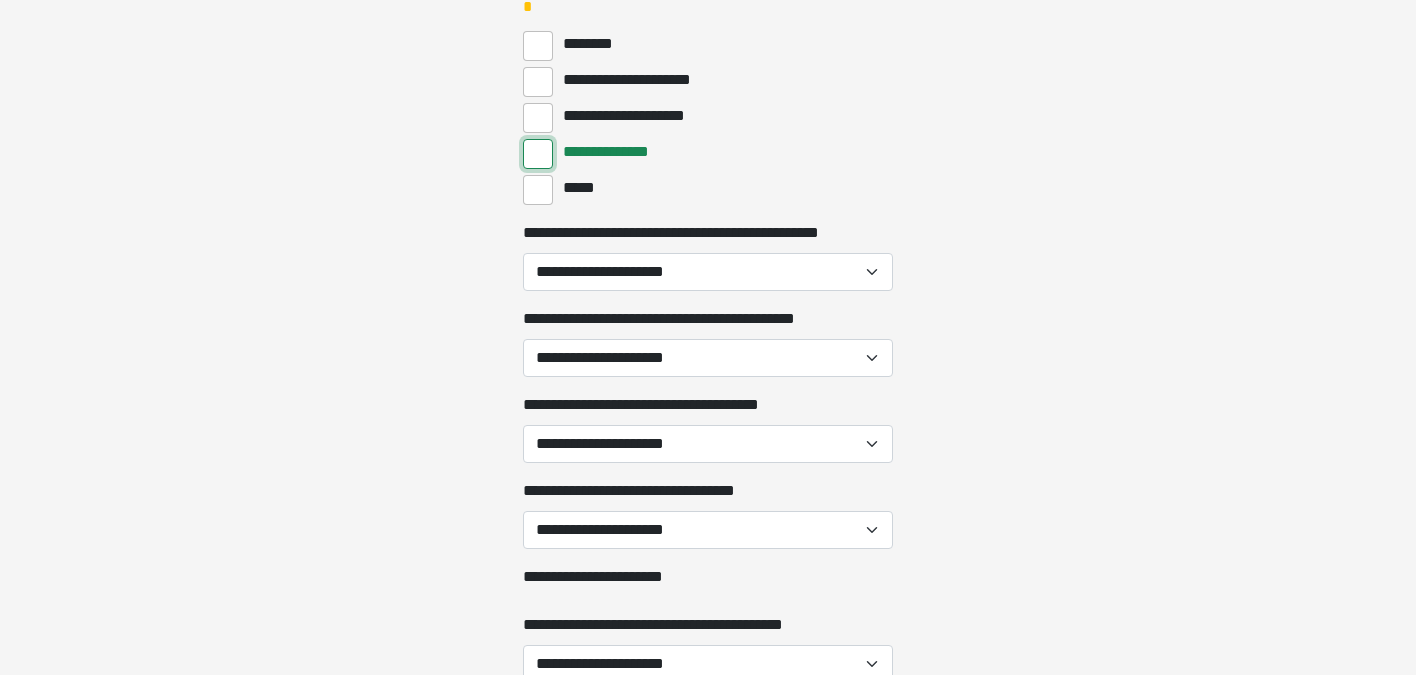 scroll, scrollTop: 2359, scrollLeft: 0, axis: vertical 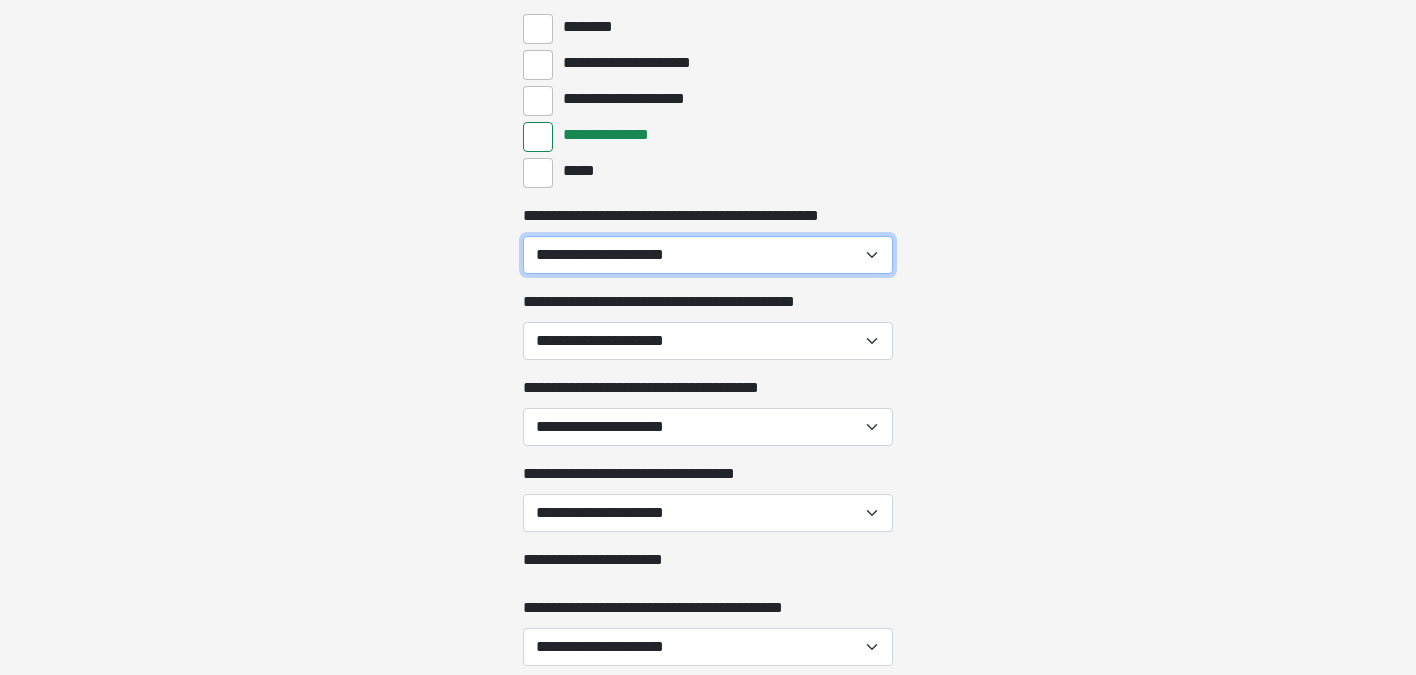 click on "**********" at bounding box center (708, 255) 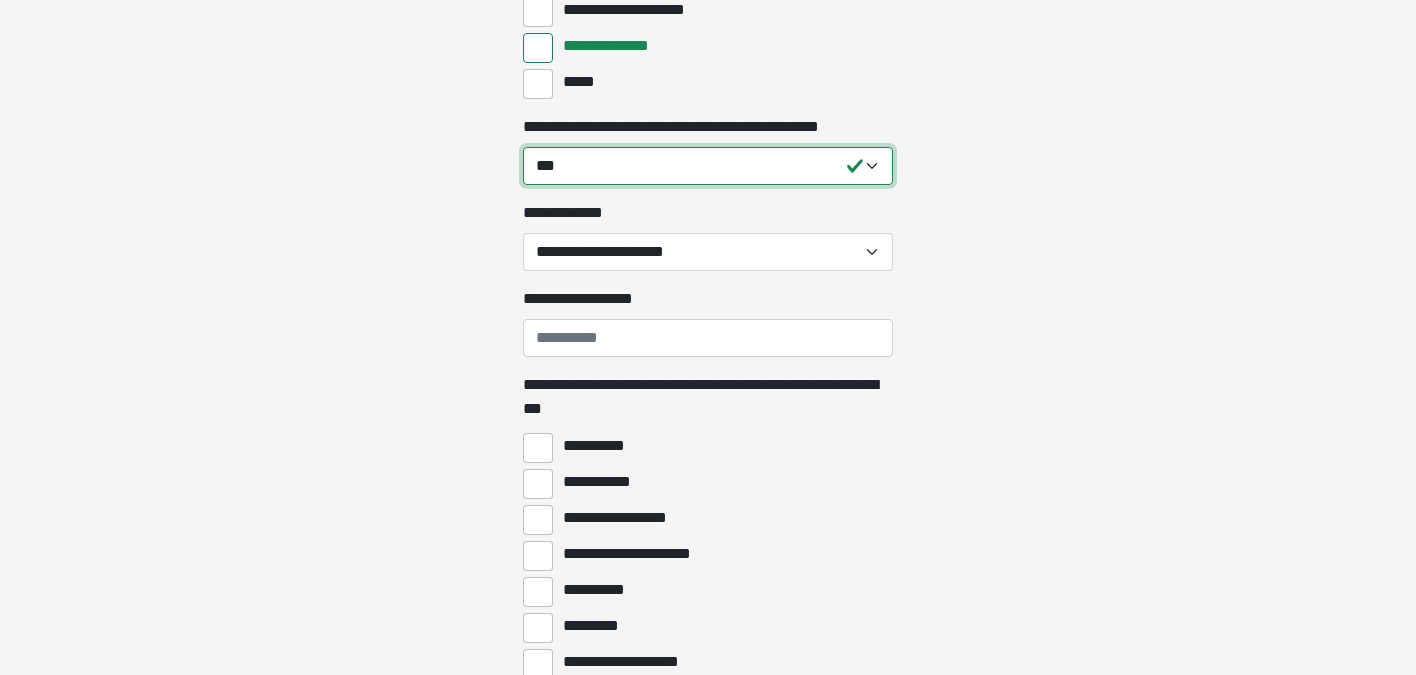 scroll, scrollTop: 2388, scrollLeft: 0, axis: vertical 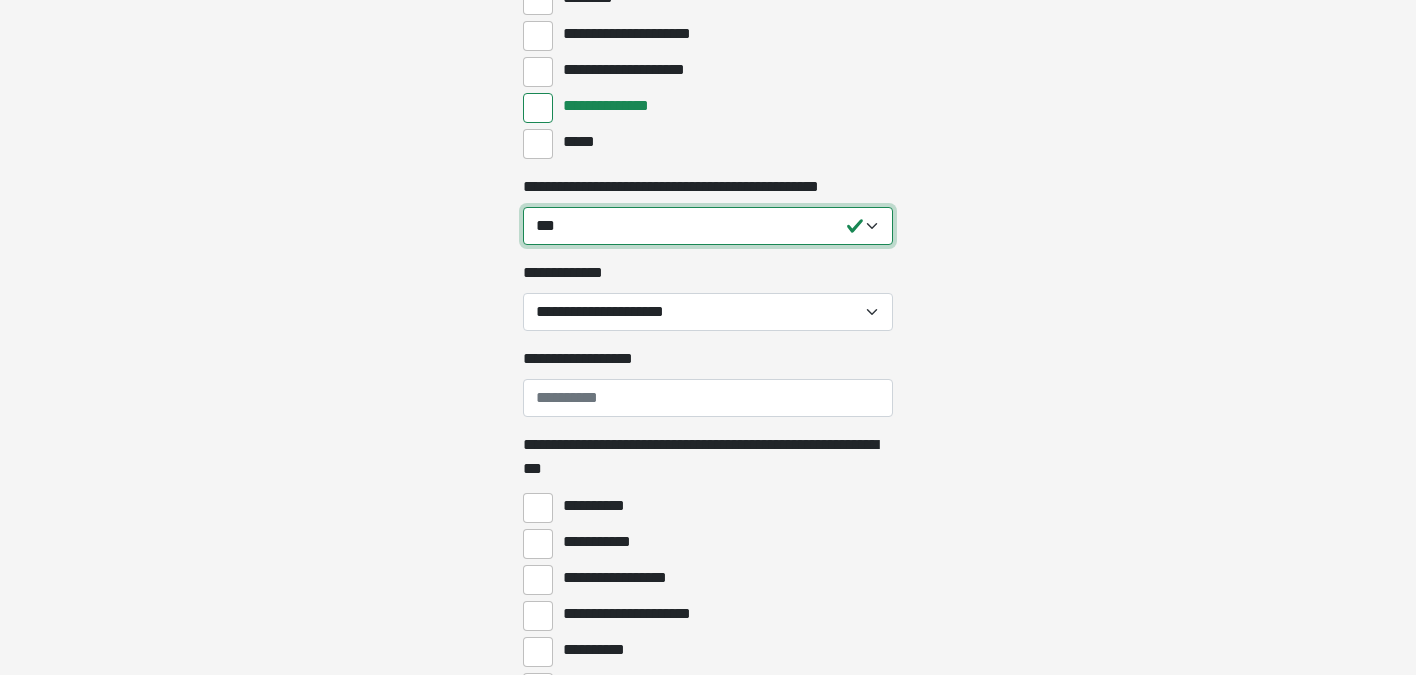 click on "**********" at bounding box center [708, 226] 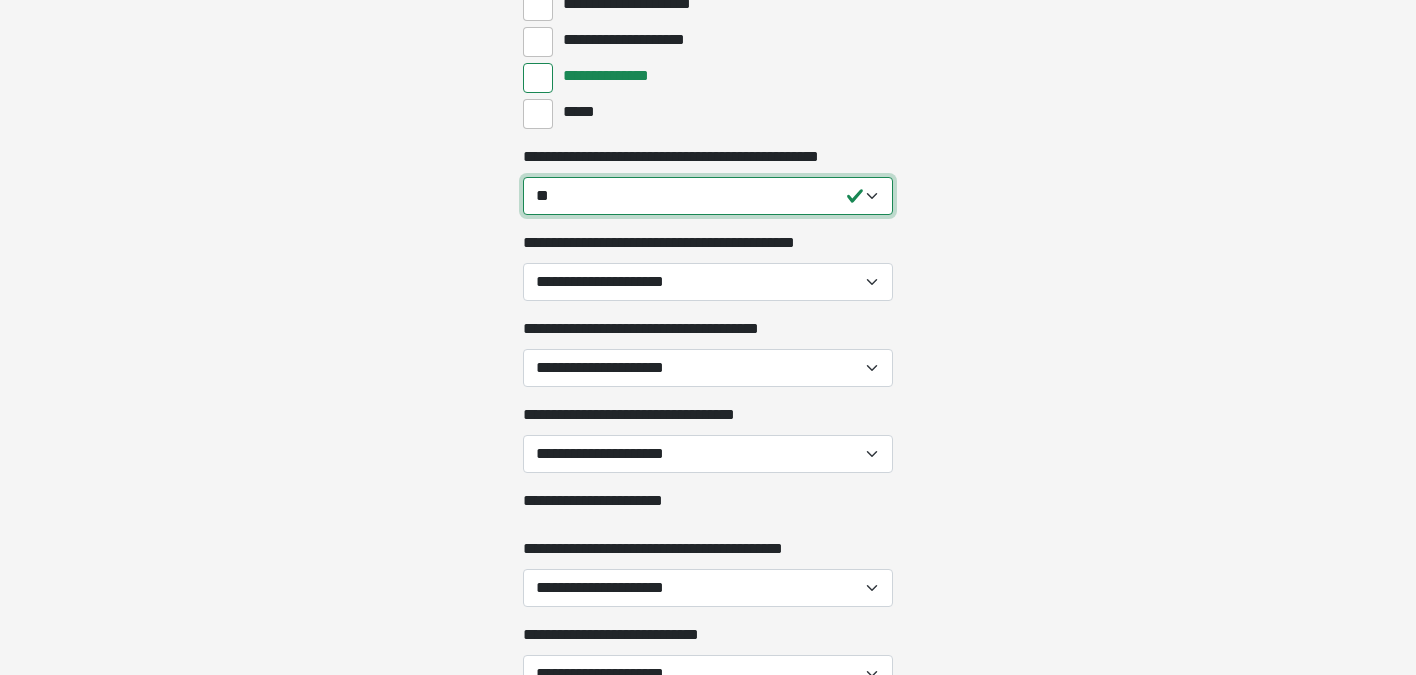 scroll, scrollTop: 2419, scrollLeft: 0, axis: vertical 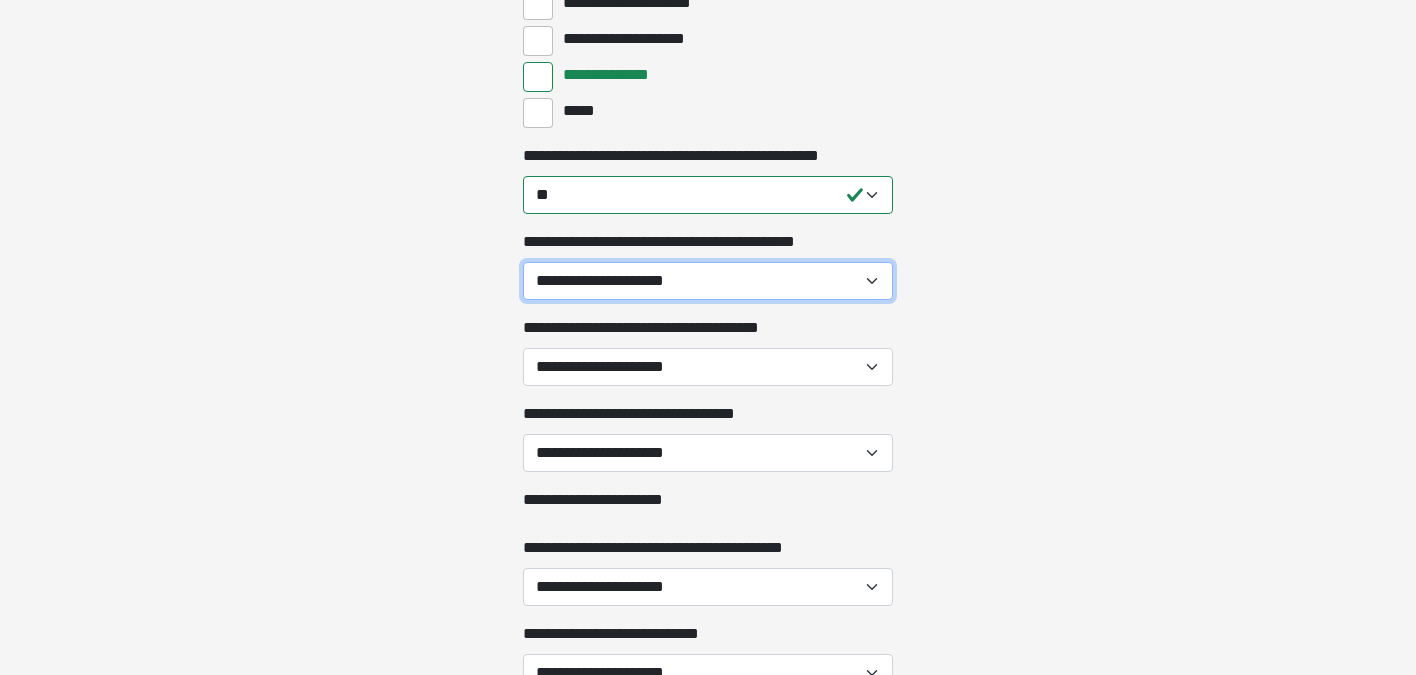 click on "[FIRST] [LAST] [MIDDLE] [ADDRESS]" at bounding box center [708, 281] 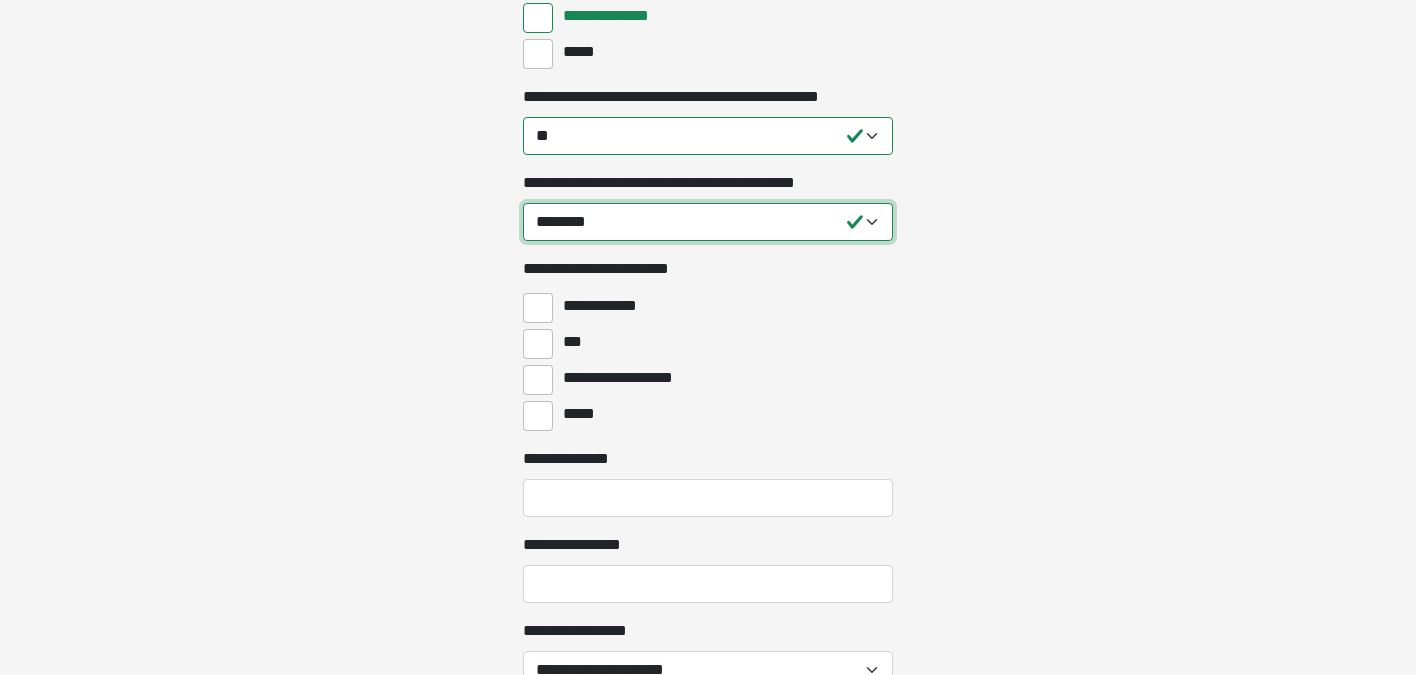scroll, scrollTop: 2493, scrollLeft: 0, axis: vertical 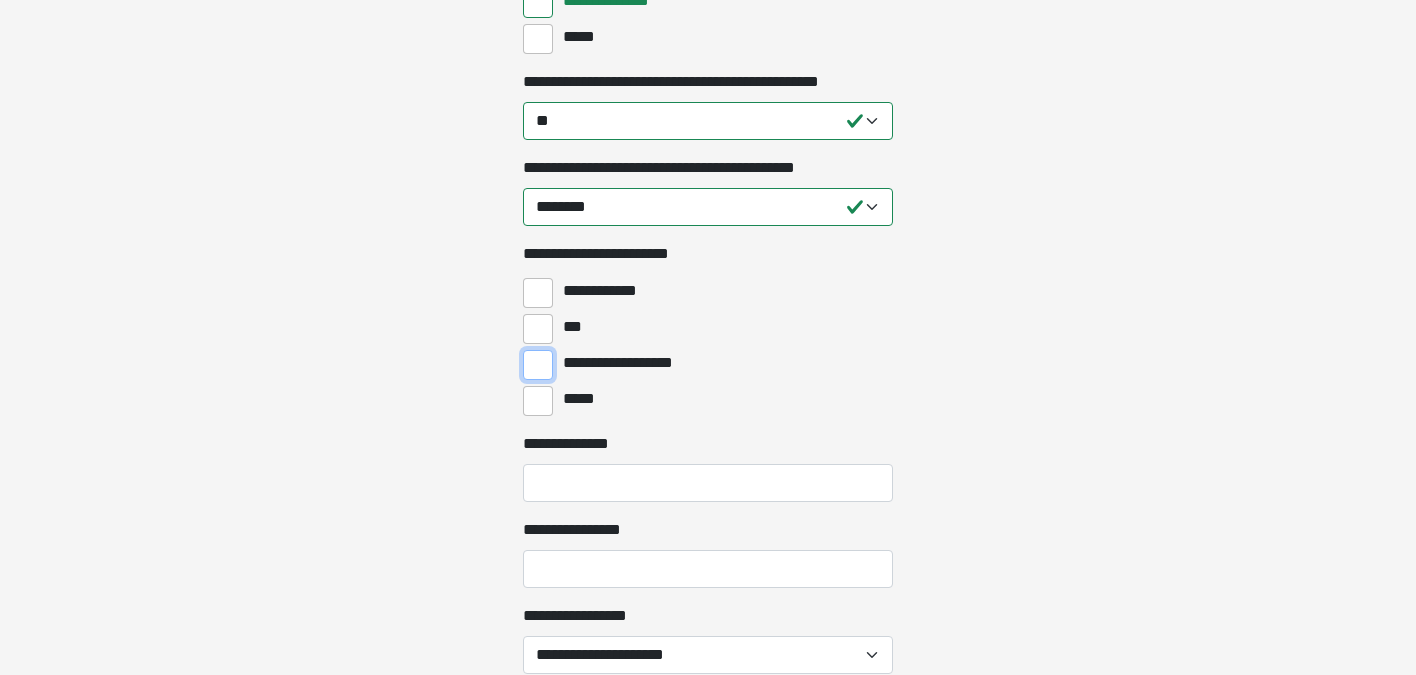 click on "**********" at bounding box center (538, 365) 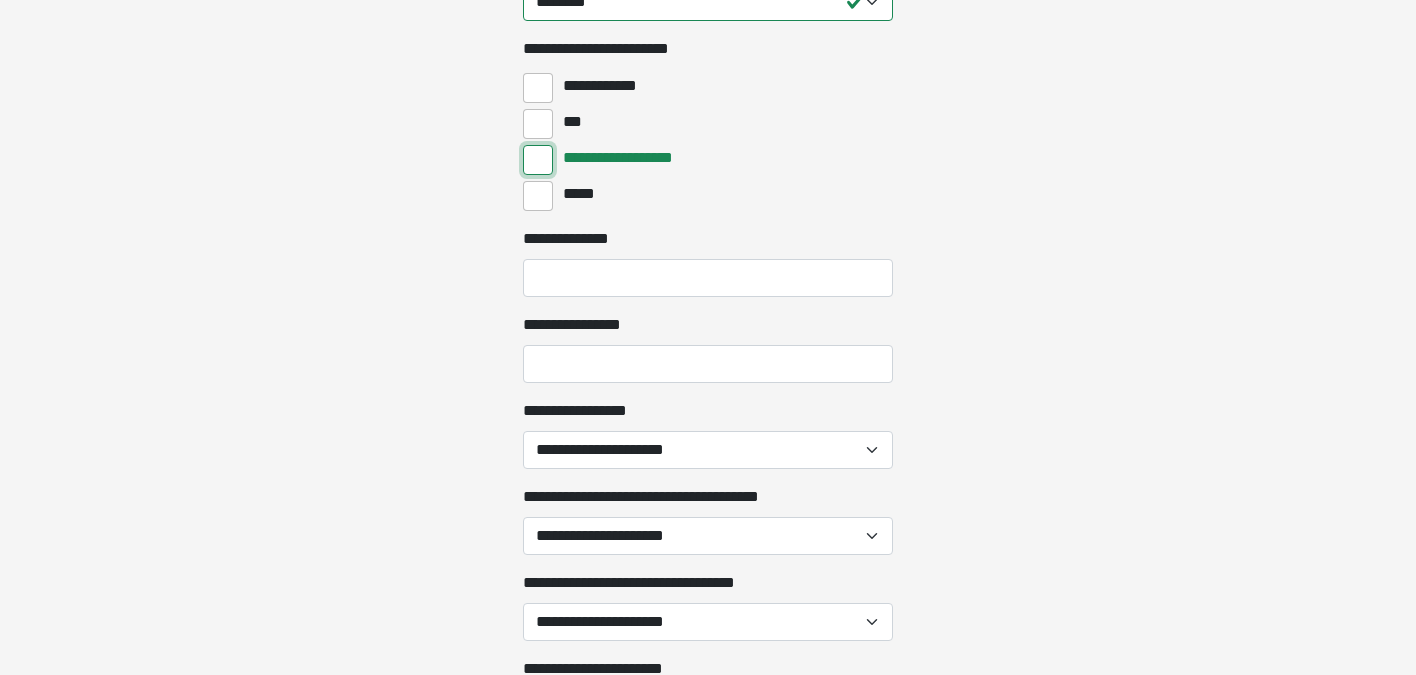 scroll, scrollTop: 2707, scrollLeft: 0, axis: vertical 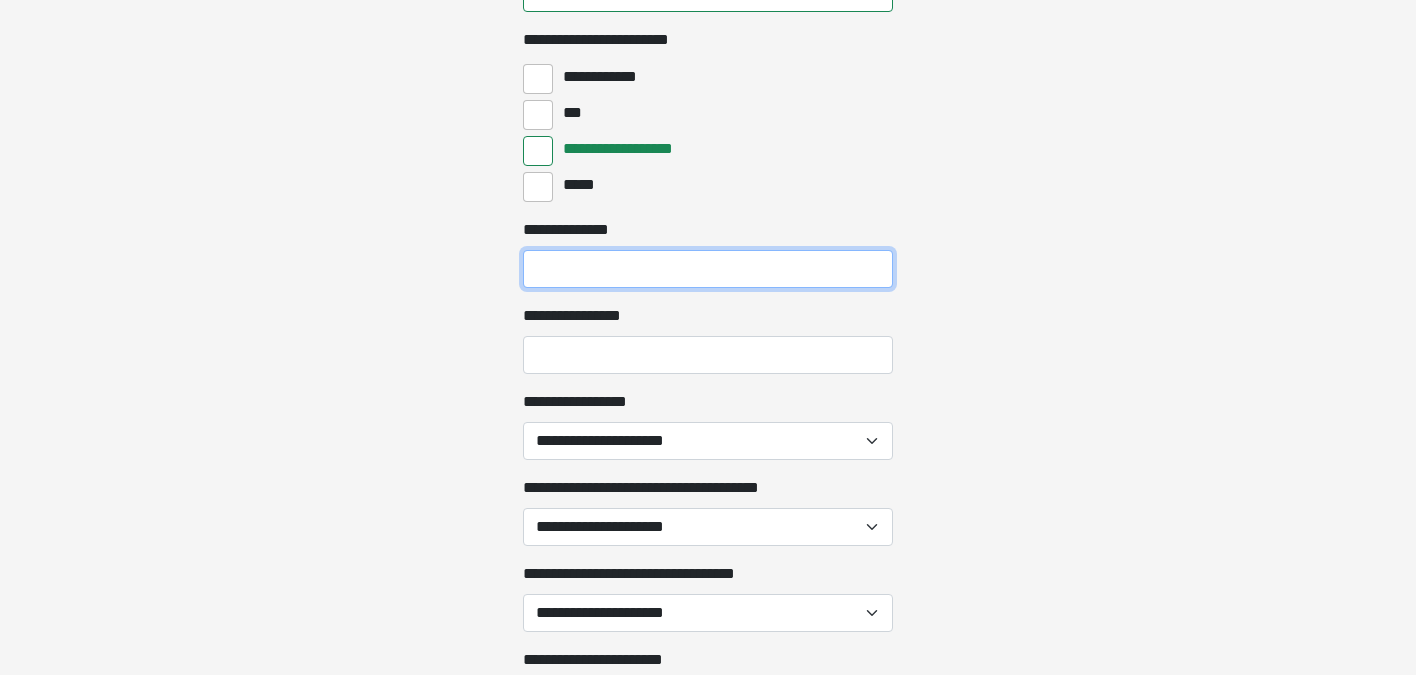 click on "**********" at bounding box center [708, 269] 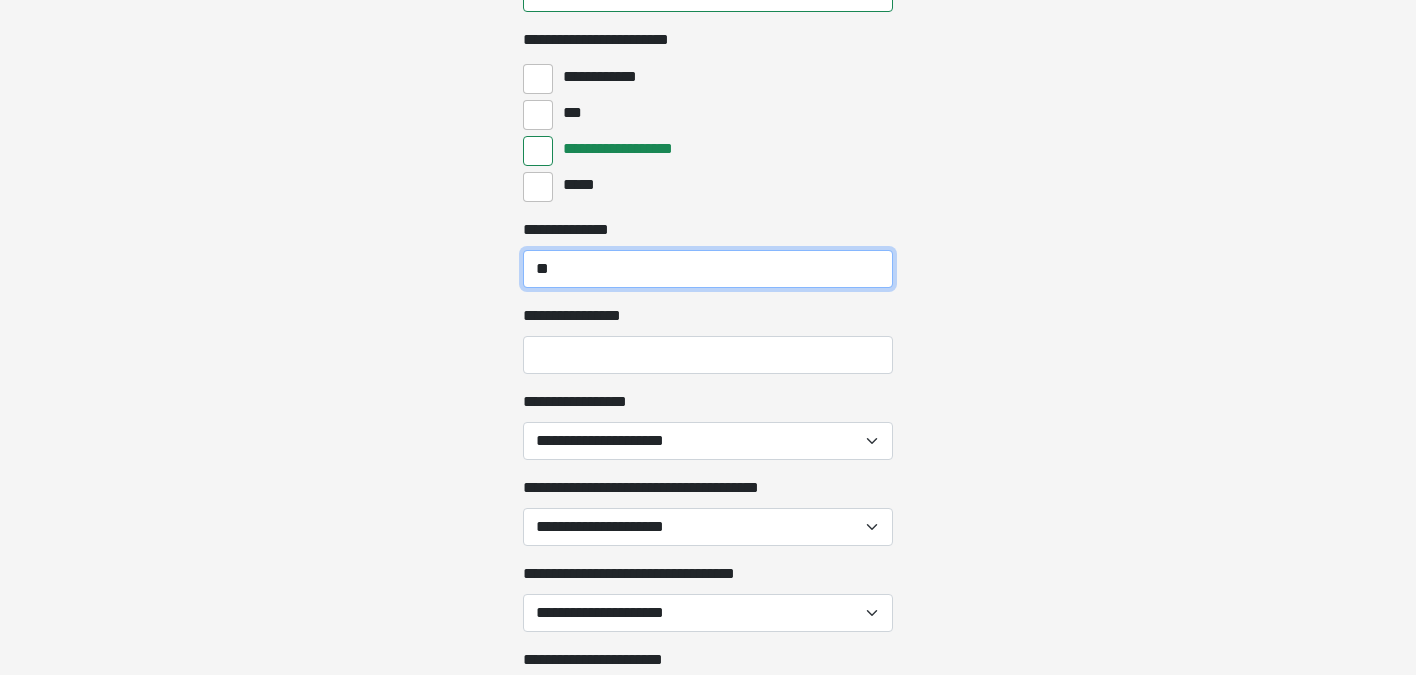 type on "**" 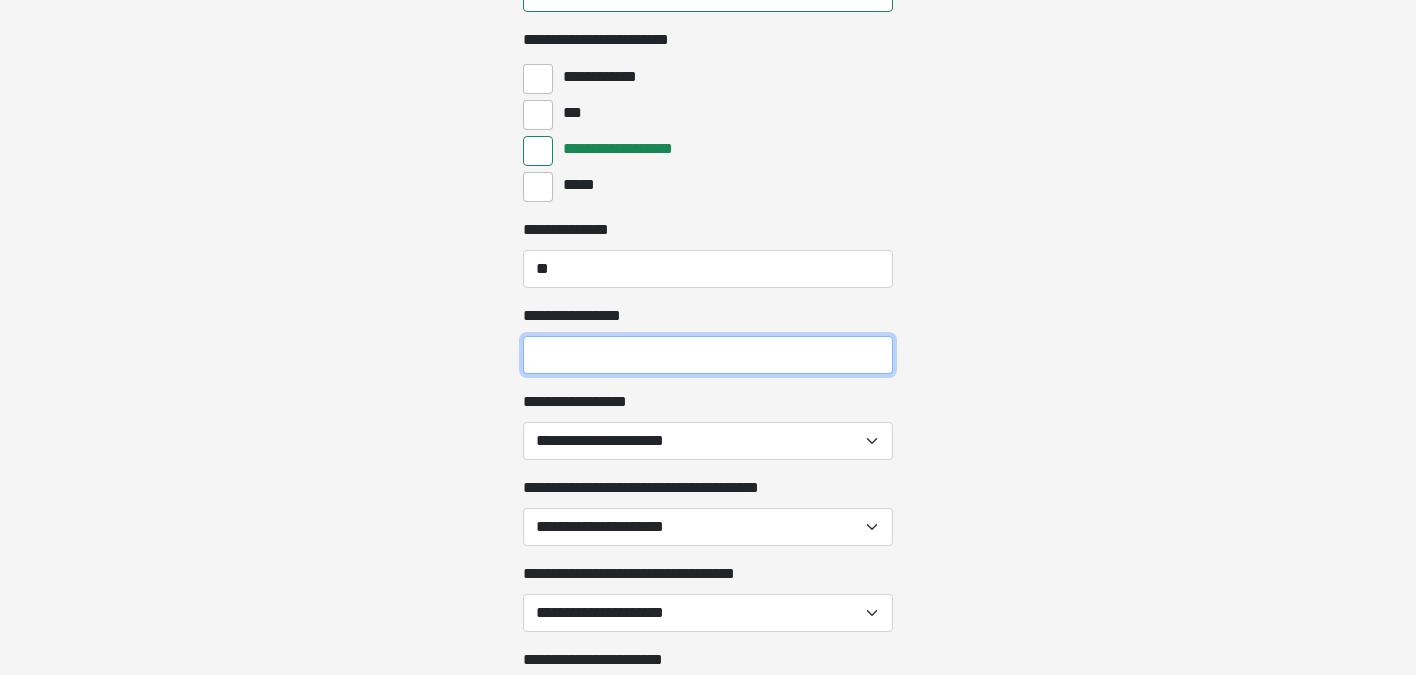 click on "**********" at bounding box center (708, 355) 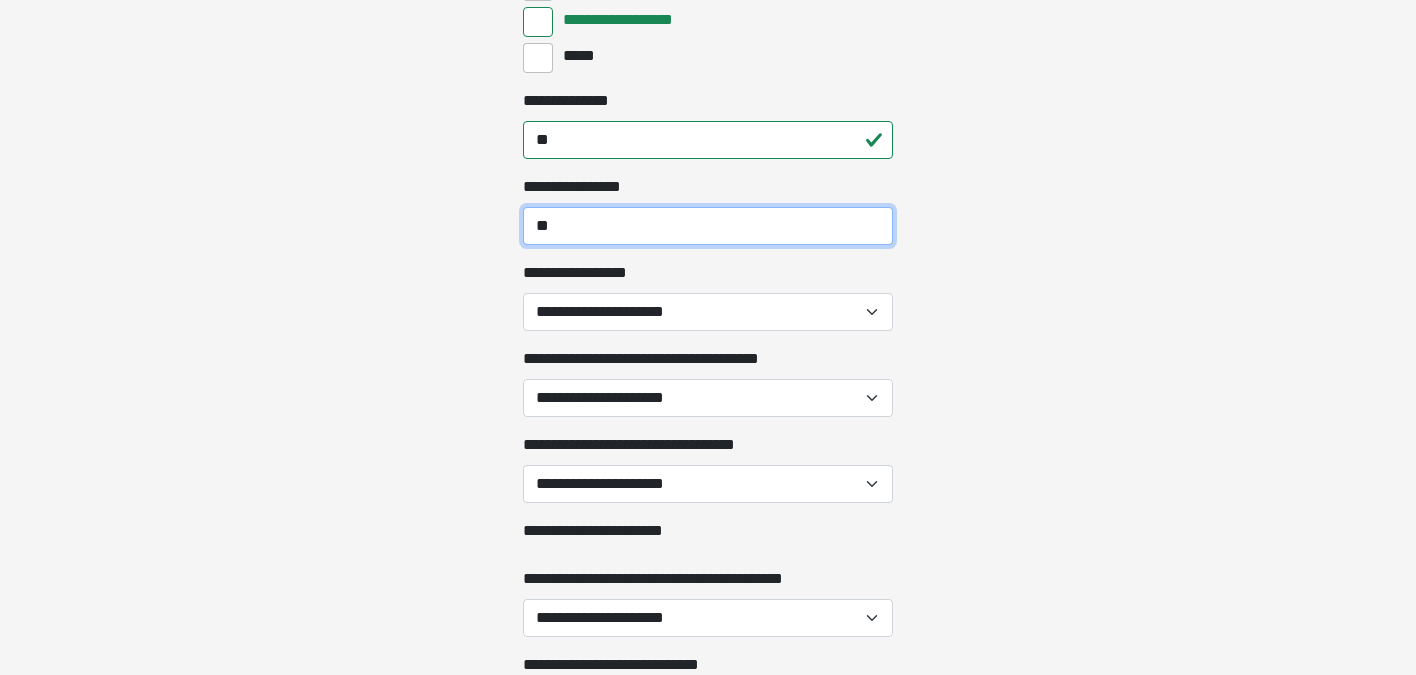 scroll, scrollTop: 2865, scrollLeft: 0, axis: vertical 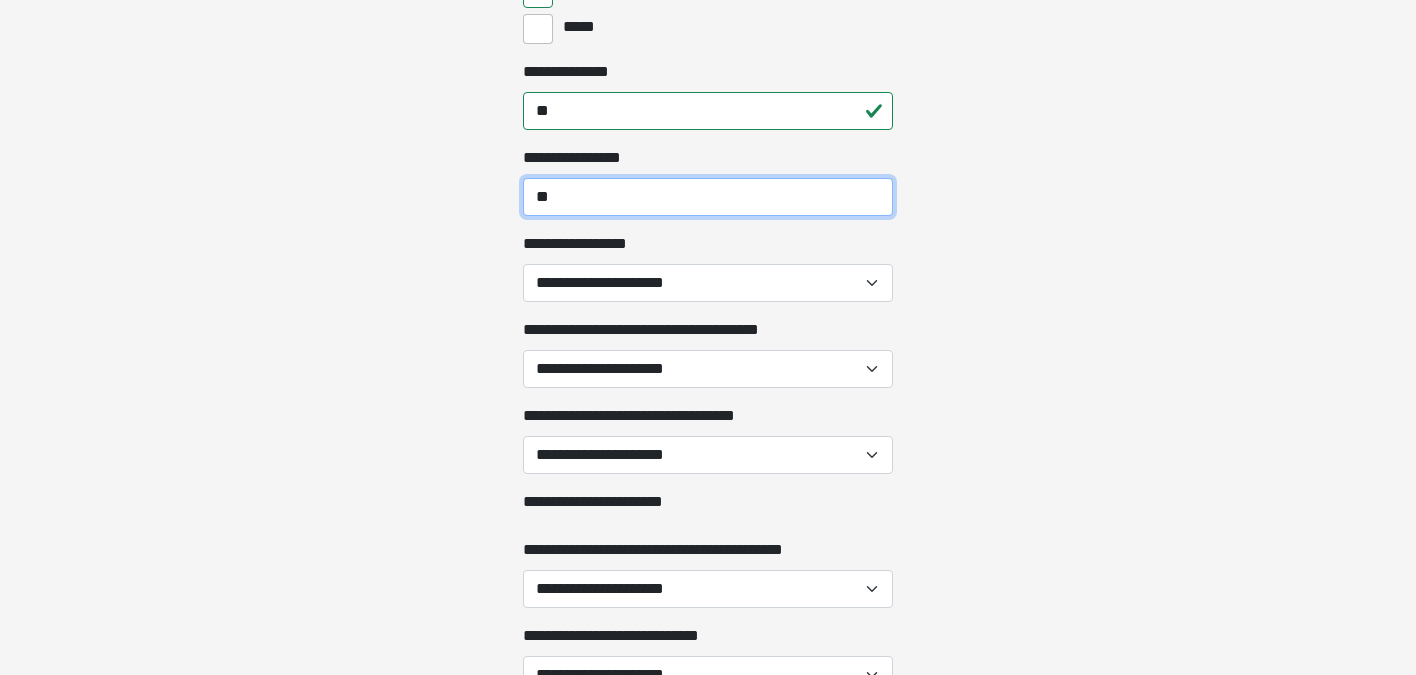 type on "**" 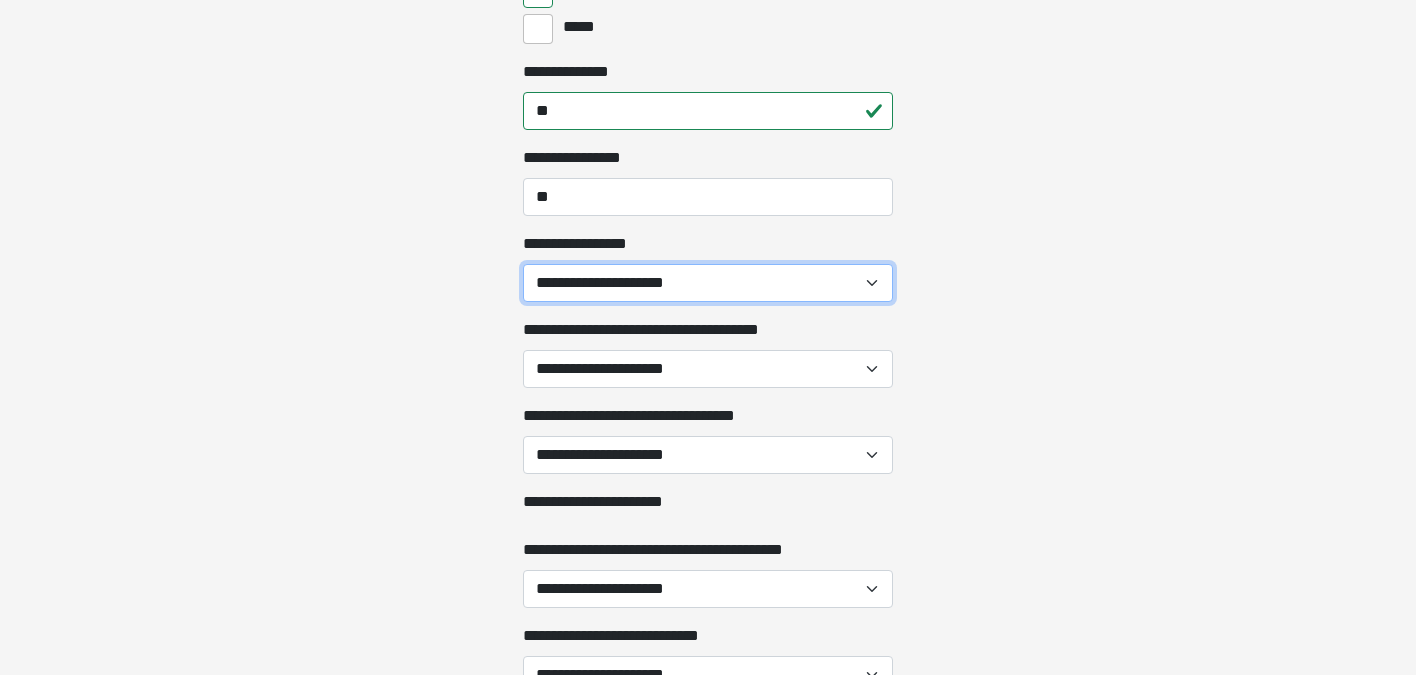 click on "**********" at bounding box center [708, 283] 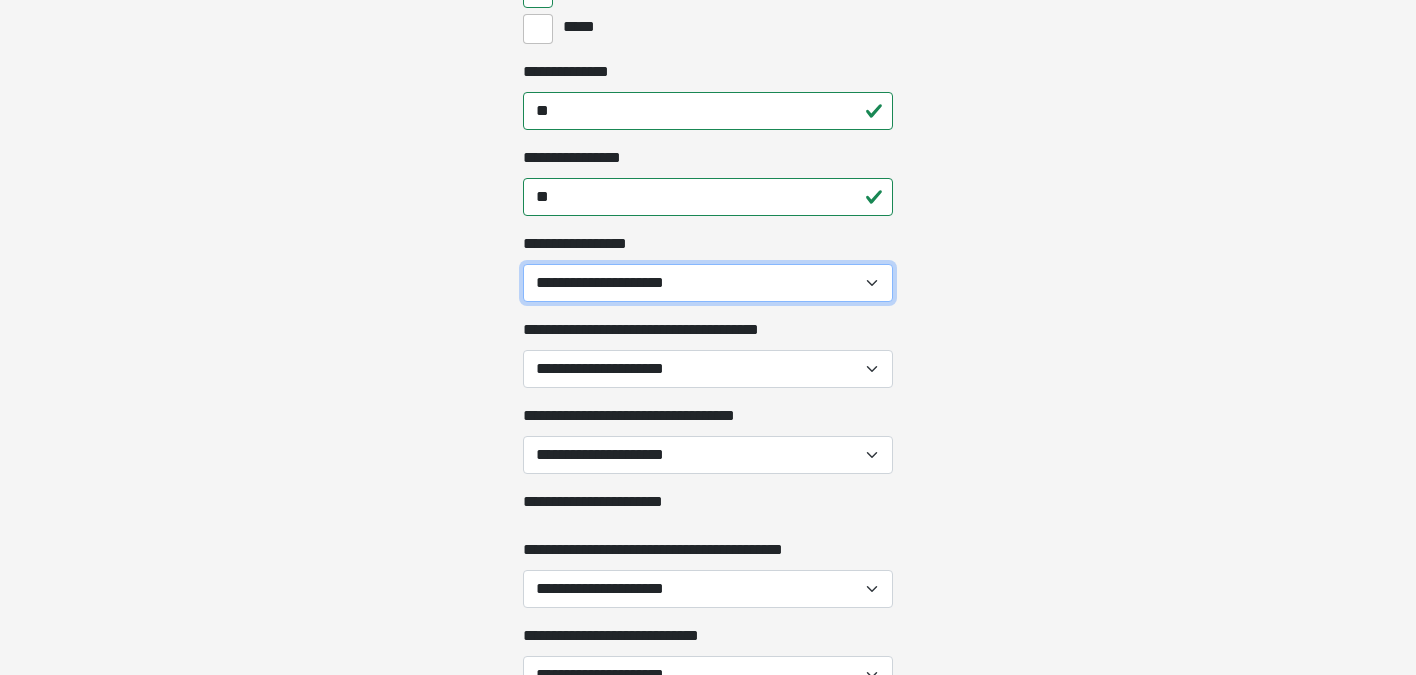 select on "***" 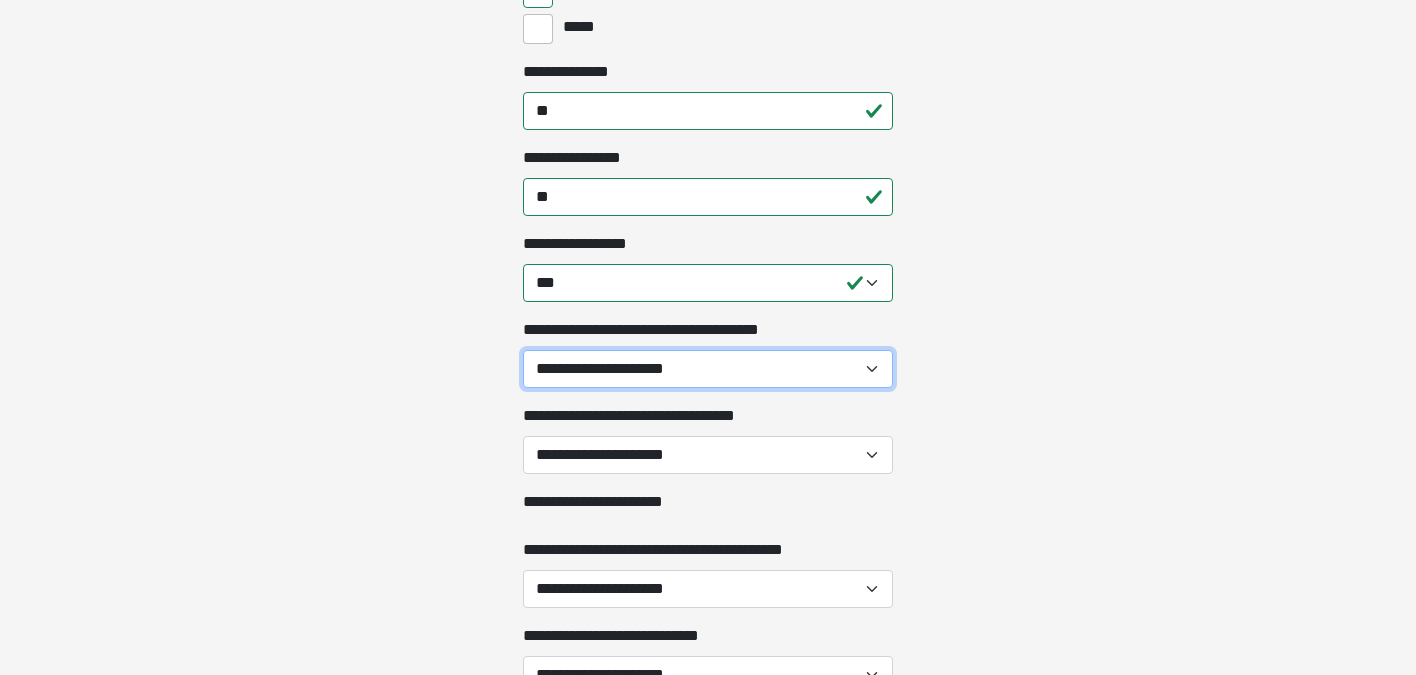 click on "**********" at bounding box center (708, 369) 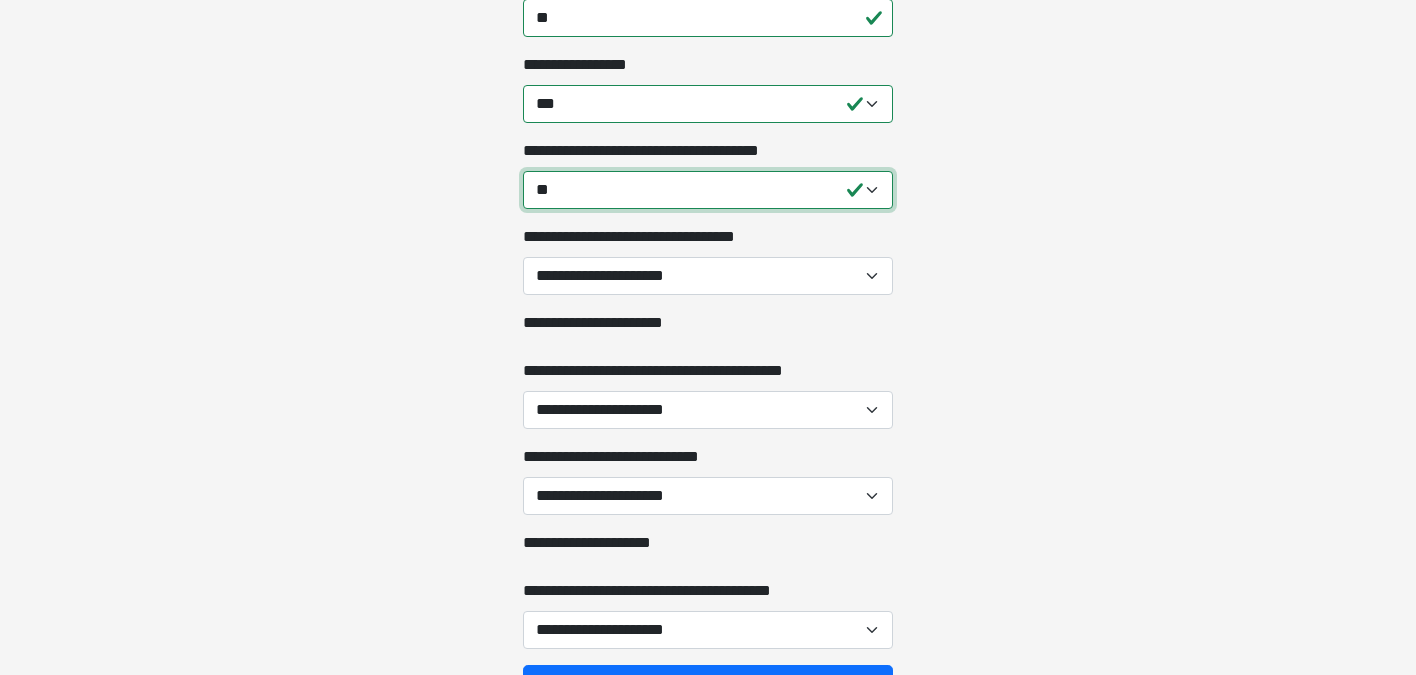 scroll, scrollTop: 3047, scrollLeft: 0, axis: vertical 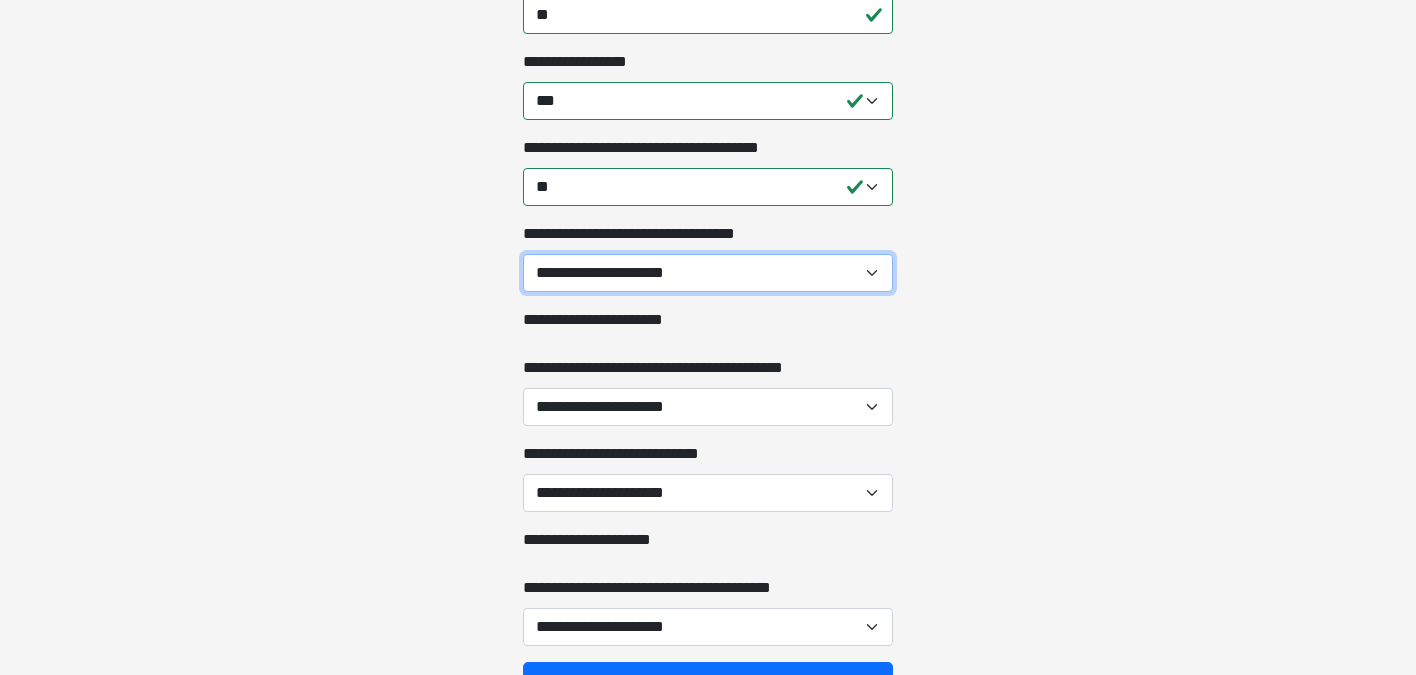 click on "**********" at bounding box center [708, 273] 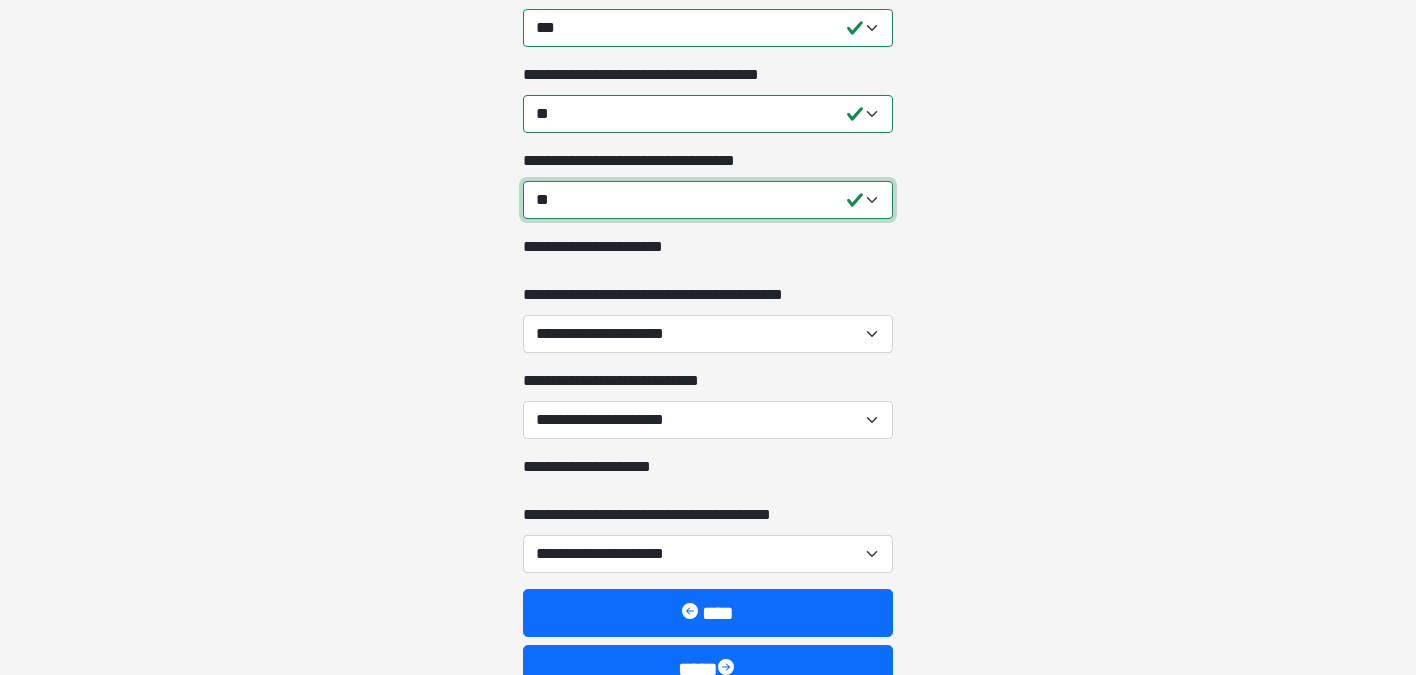 scroll, scrollTop: 3125, scrollLeft: 0, axis: vertical 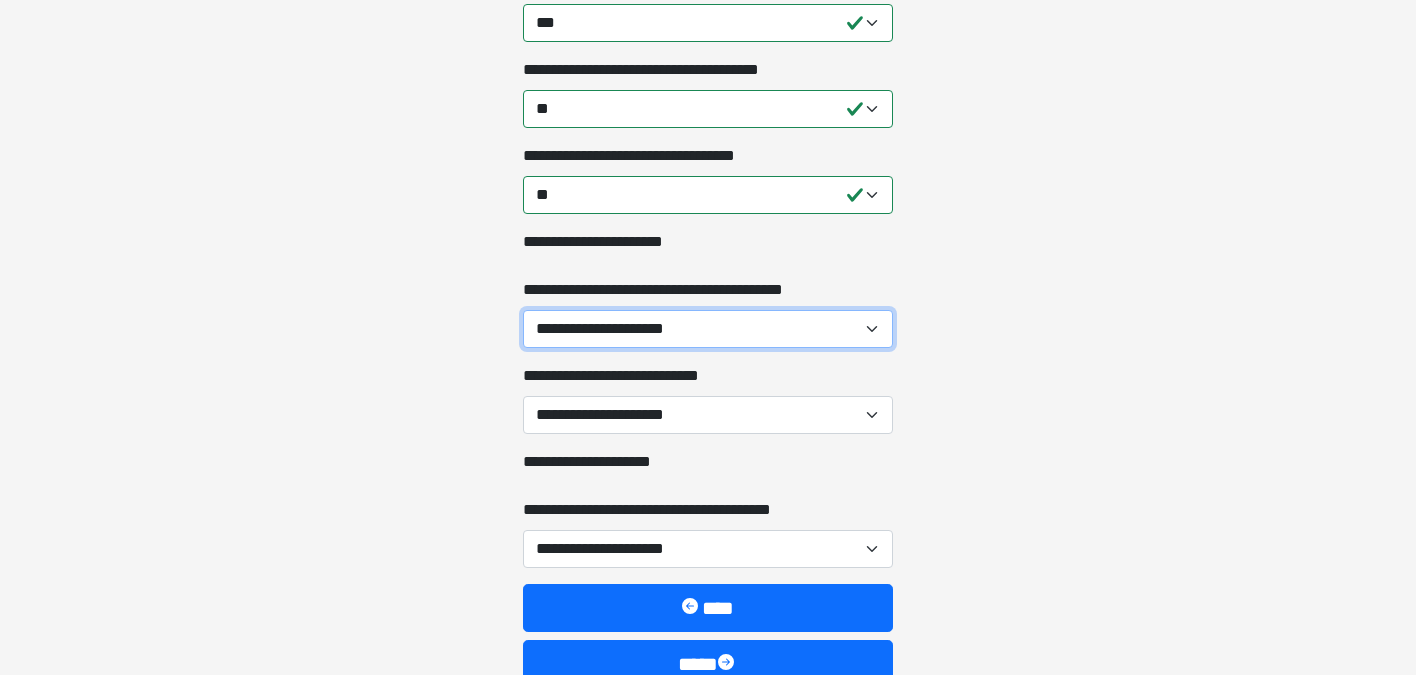 click on "**********" at bounding box center (708, 329) 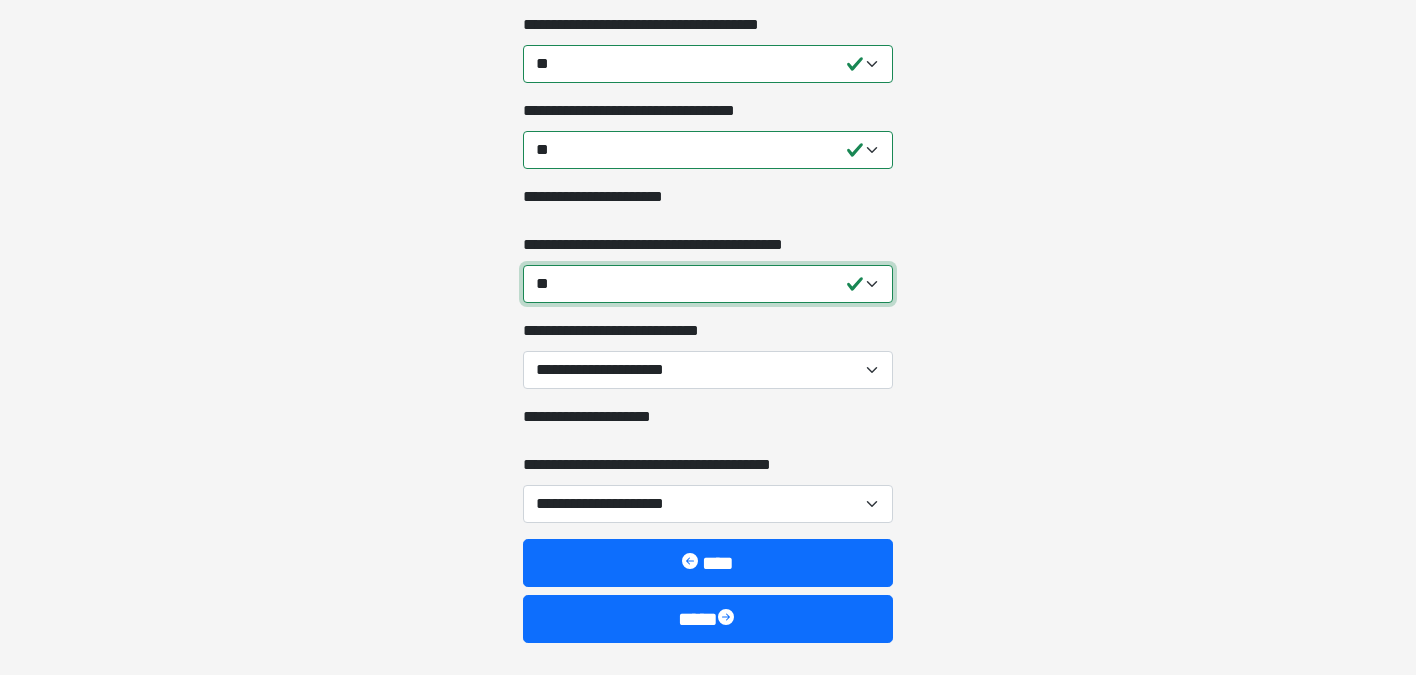 scroll, scrollTop: 3240, scrollLeft: 0, axis: vertical 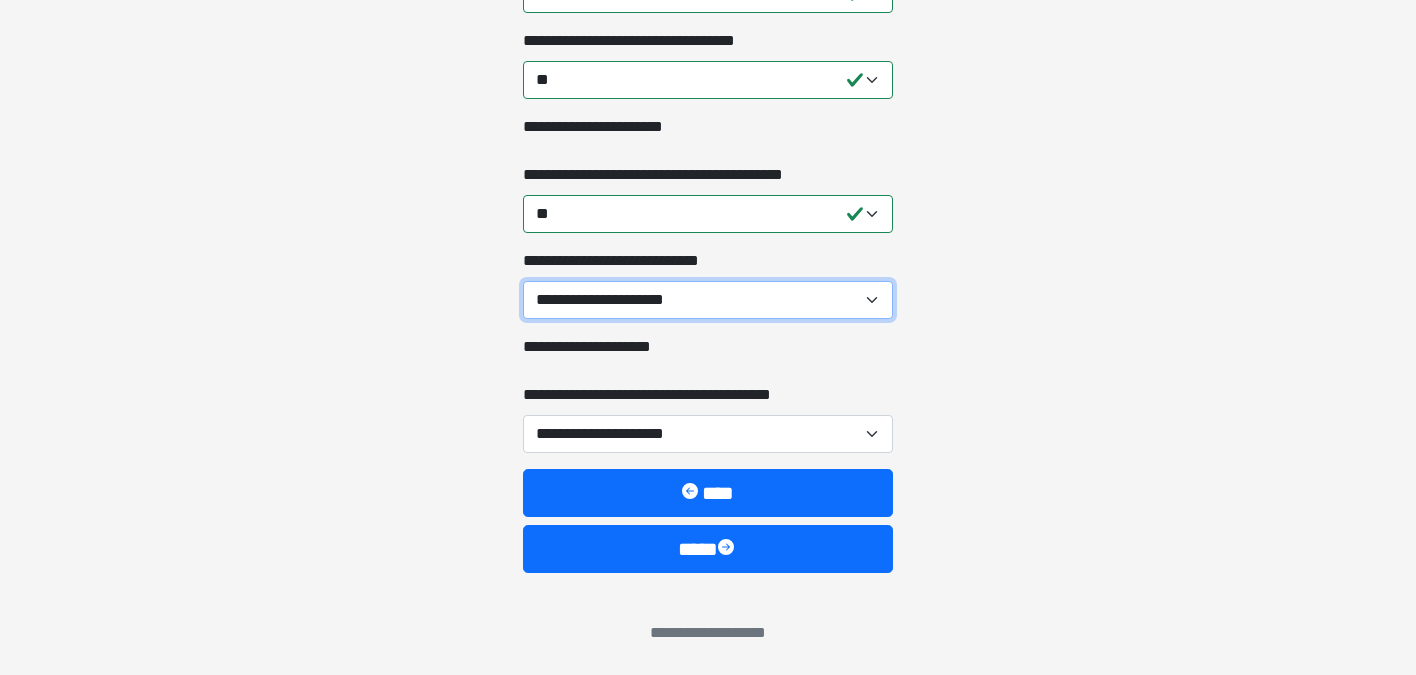 click on "**********" at bounding box center (708, 300) 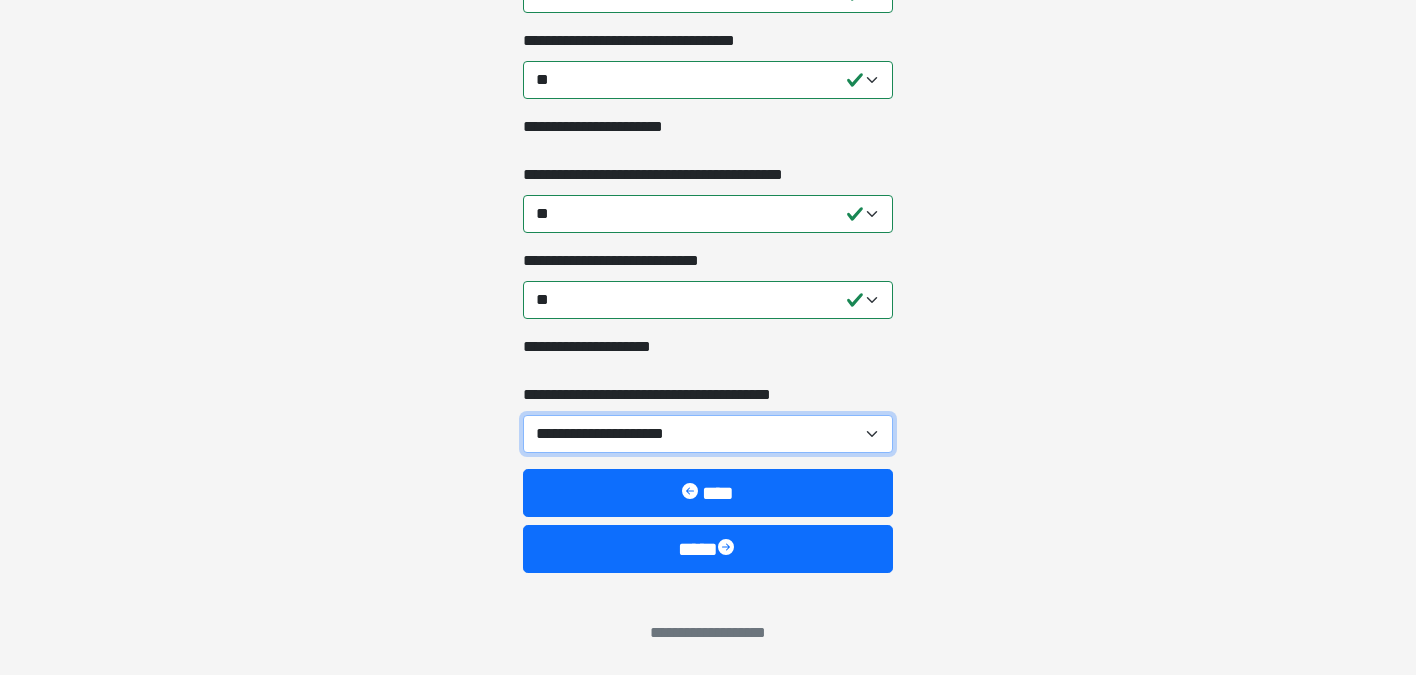 click on "[FIRST] [LAST] [MIDDLE]" at bounding box center [708, 434] 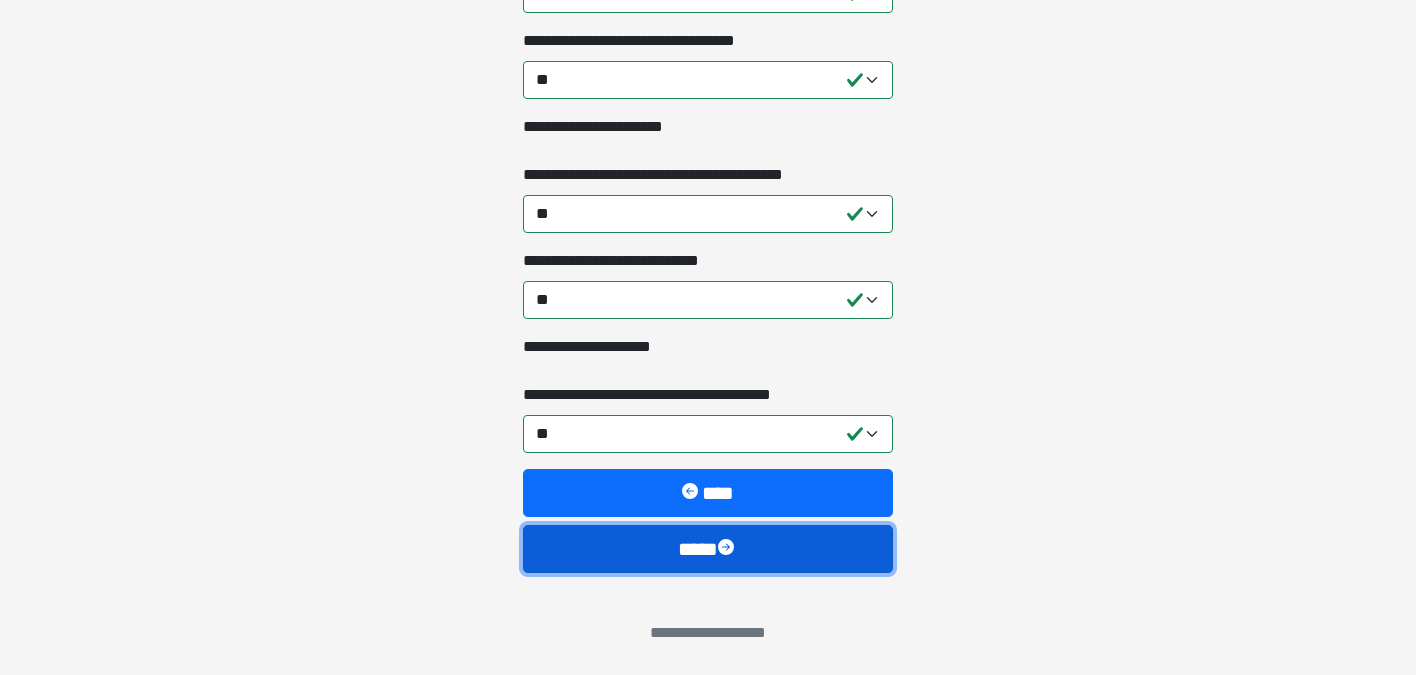 click on "****" at bounding box center (708, 549) 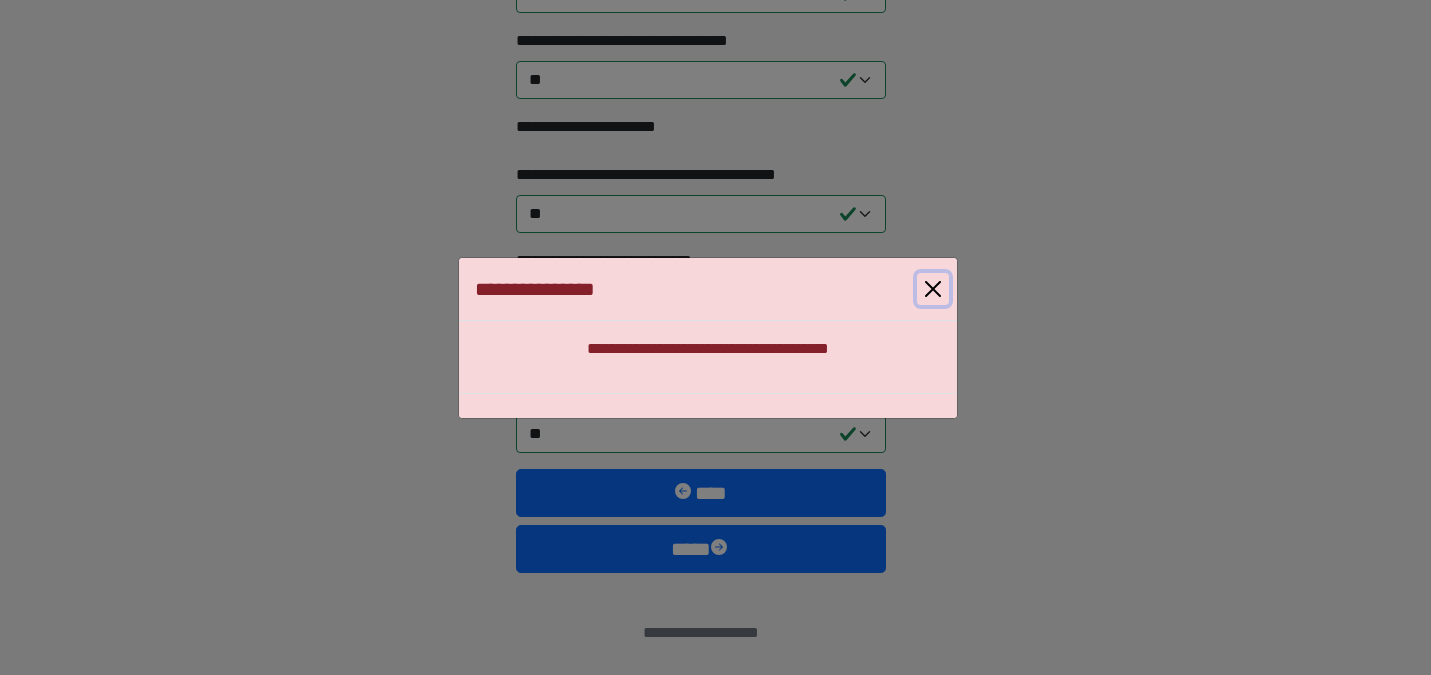 click at bounding box center (933, 289) 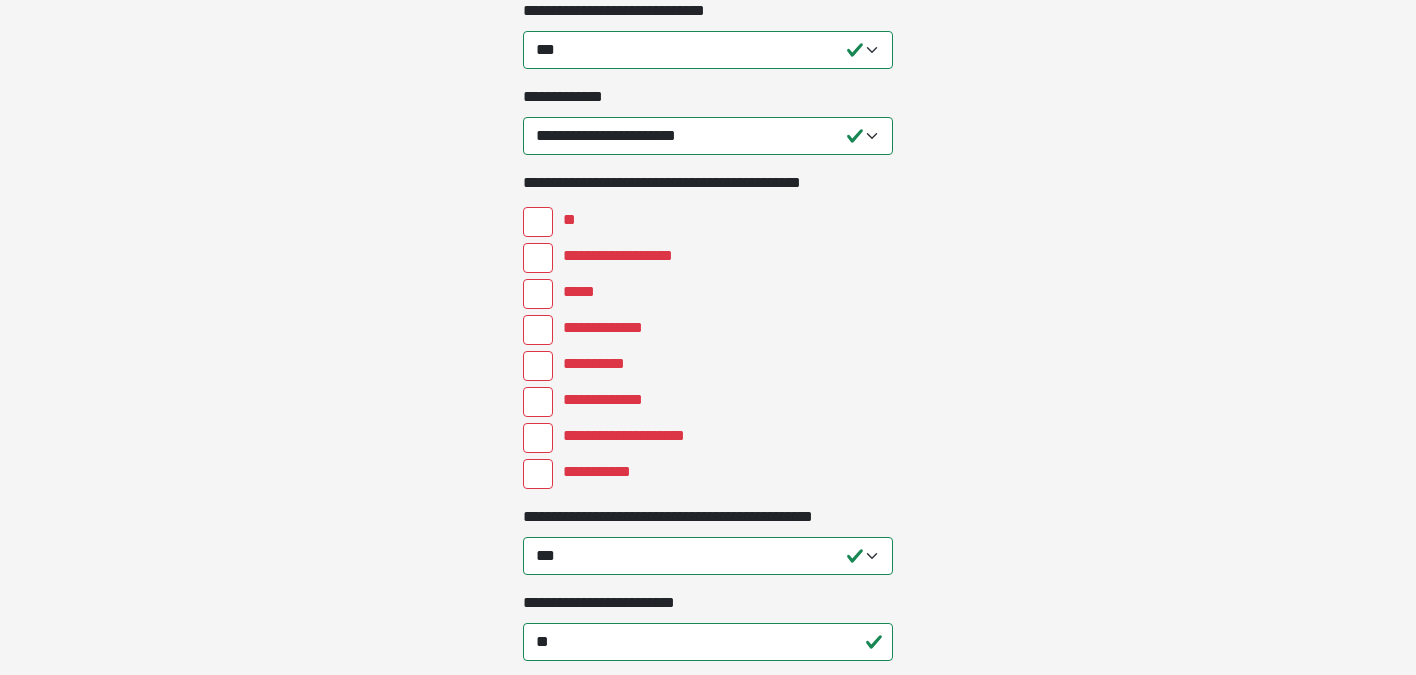 scroll, scrollTop: 1633, scrollLeft: 0, axis: vertical 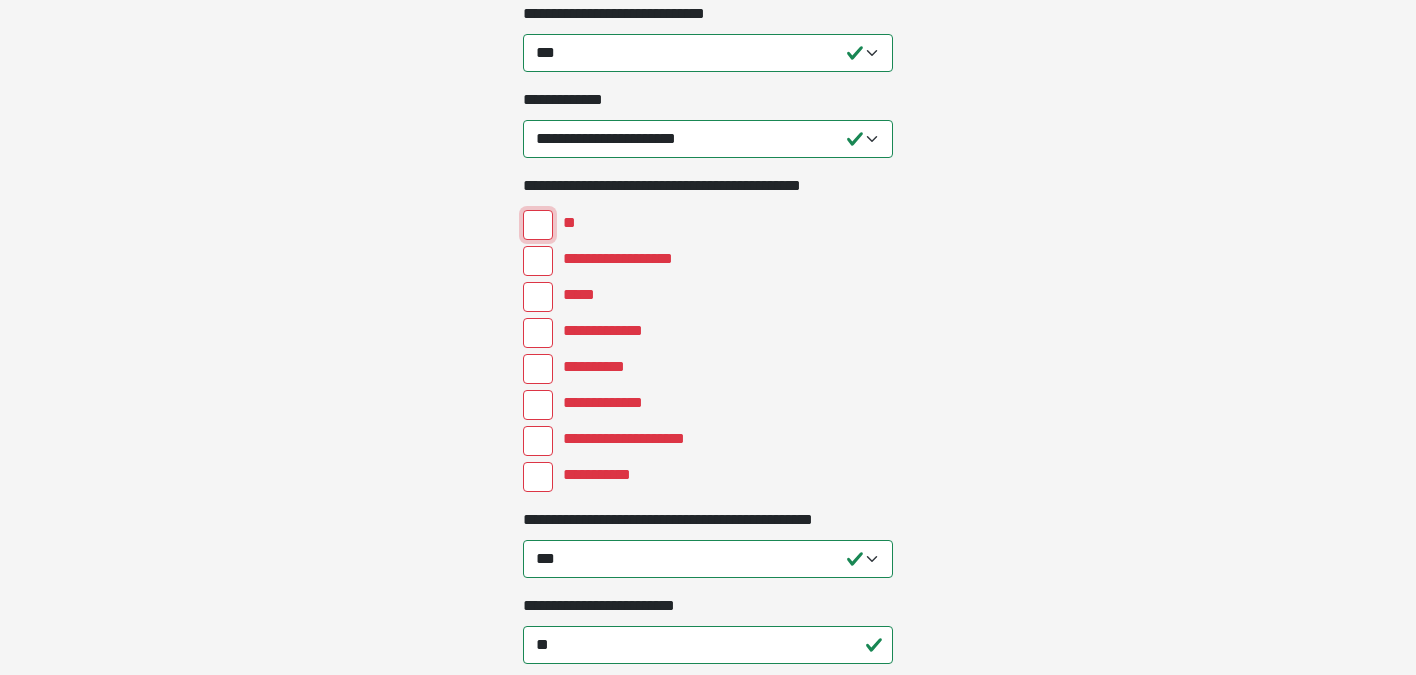 click on "**" at bounding box center (538, 225) 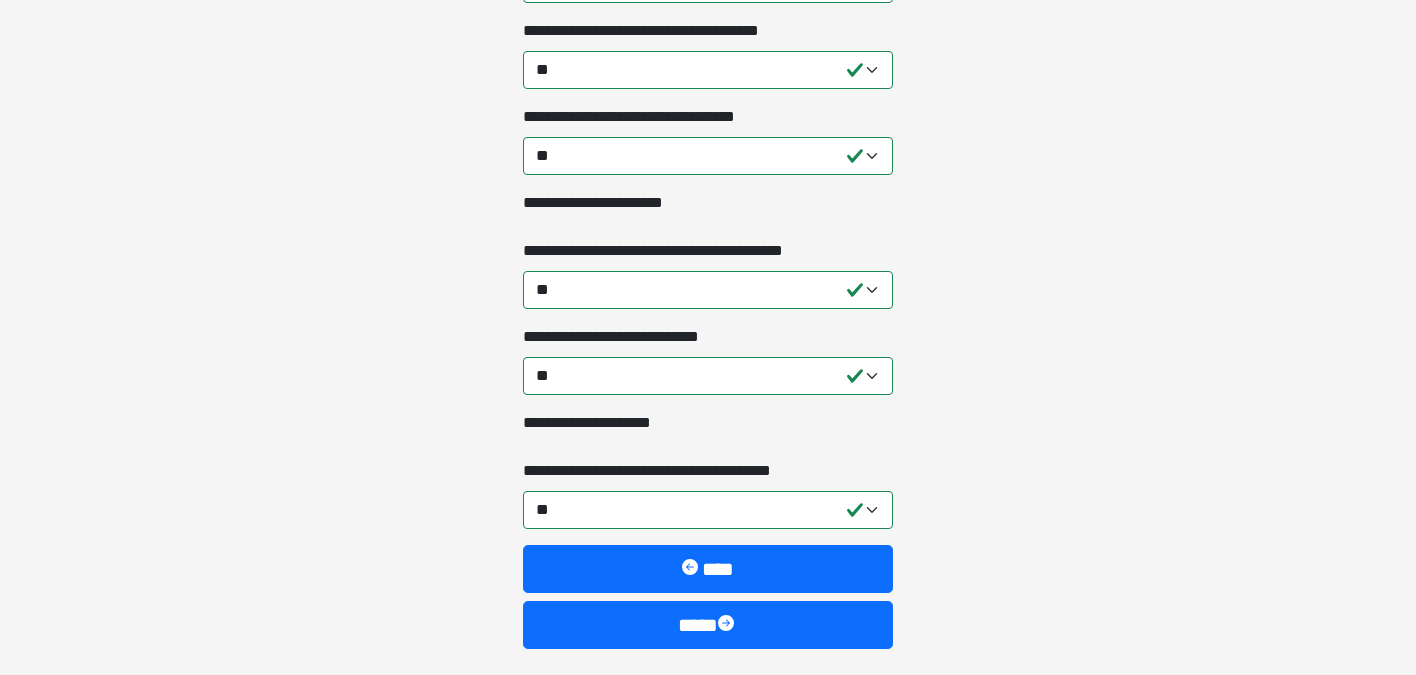 scroll, scrollTop: 3240, scrollLeft: 0, axis: vertical 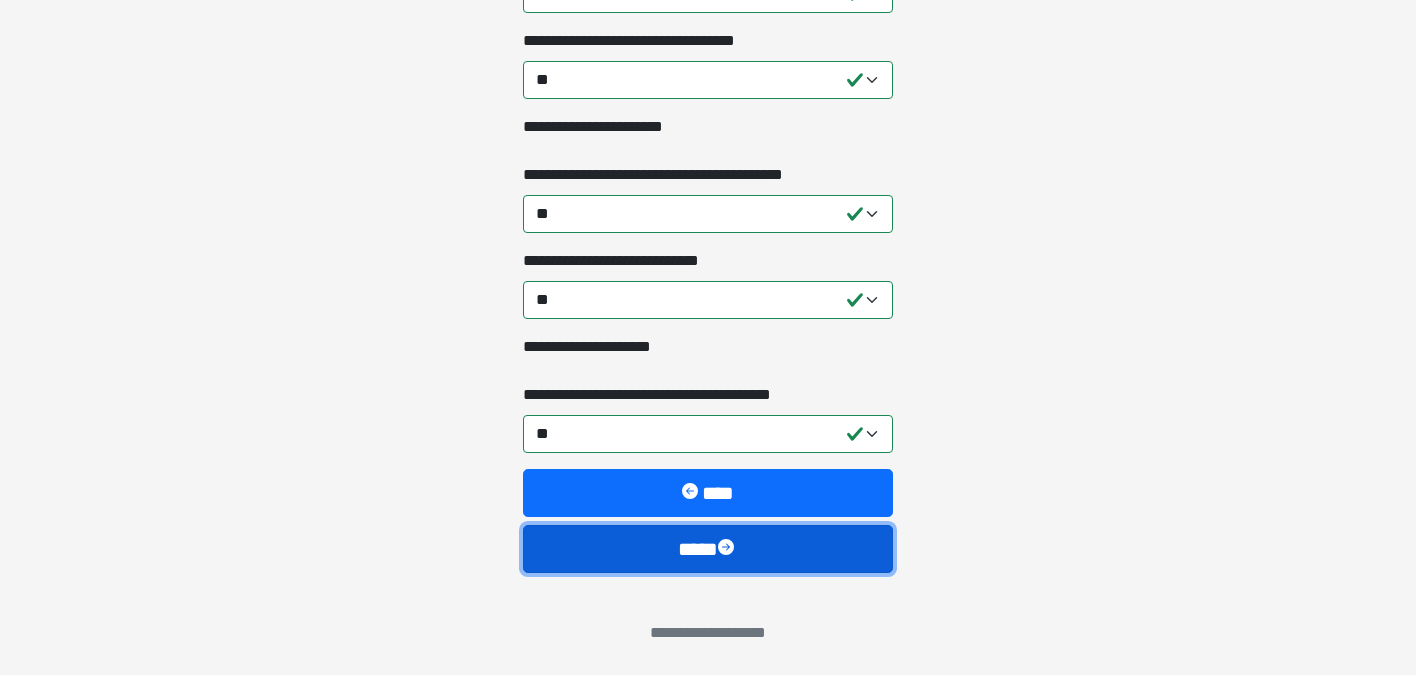 click on "****" at bounding box center [708, 549] 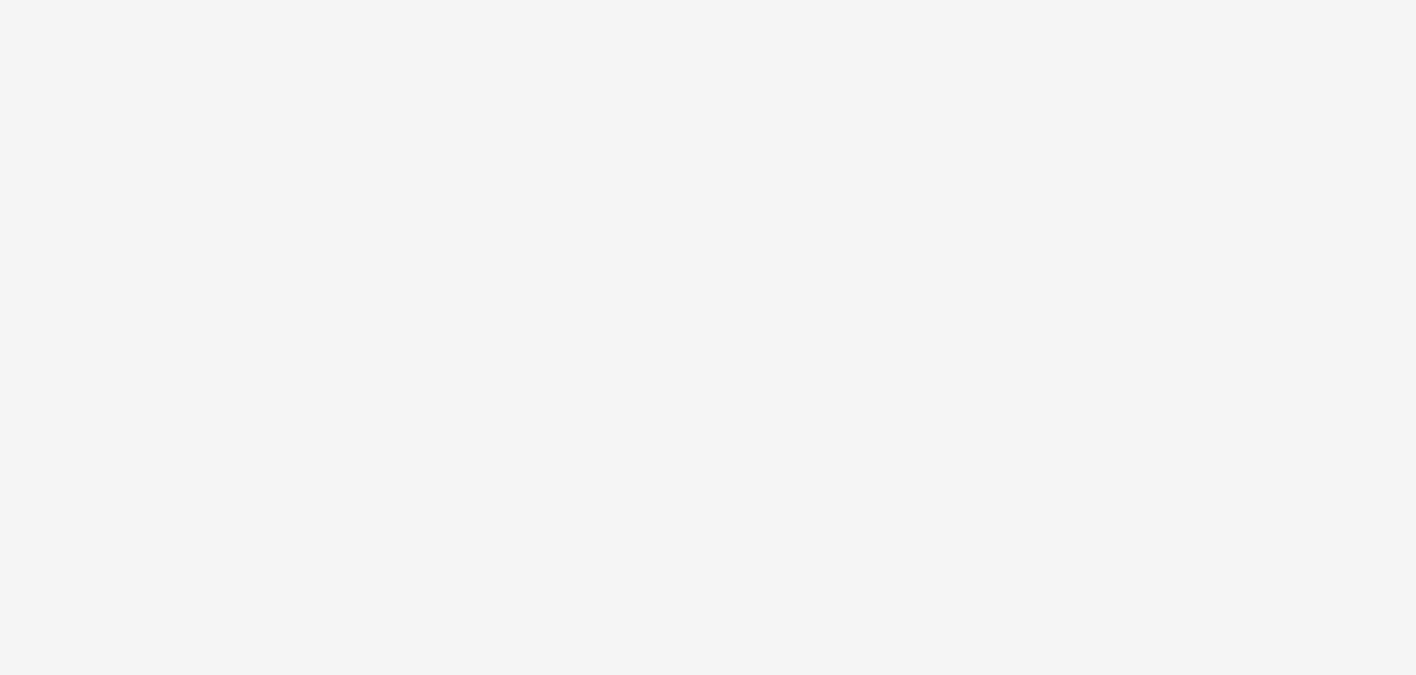 scroll, scrollTop: 118, scrollLeft: 0, axis: vertical 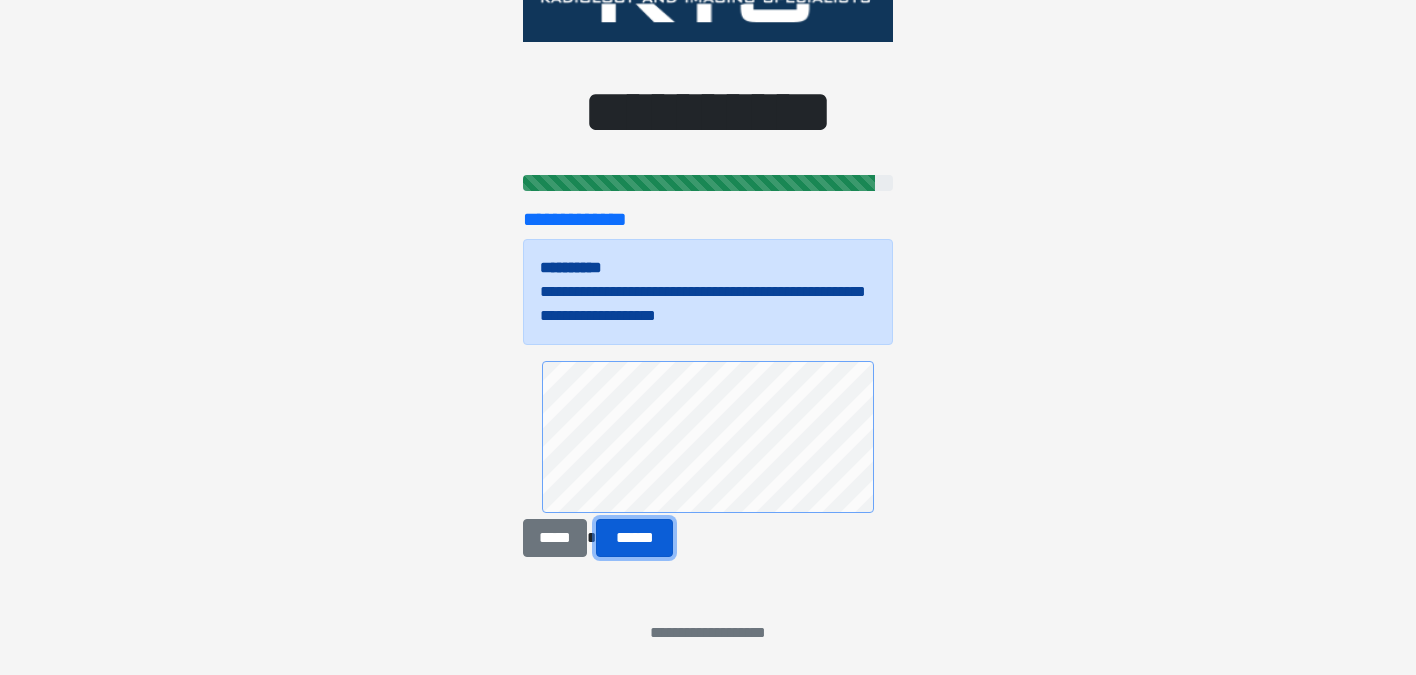 click on "******" at bounding box center [634, 538] 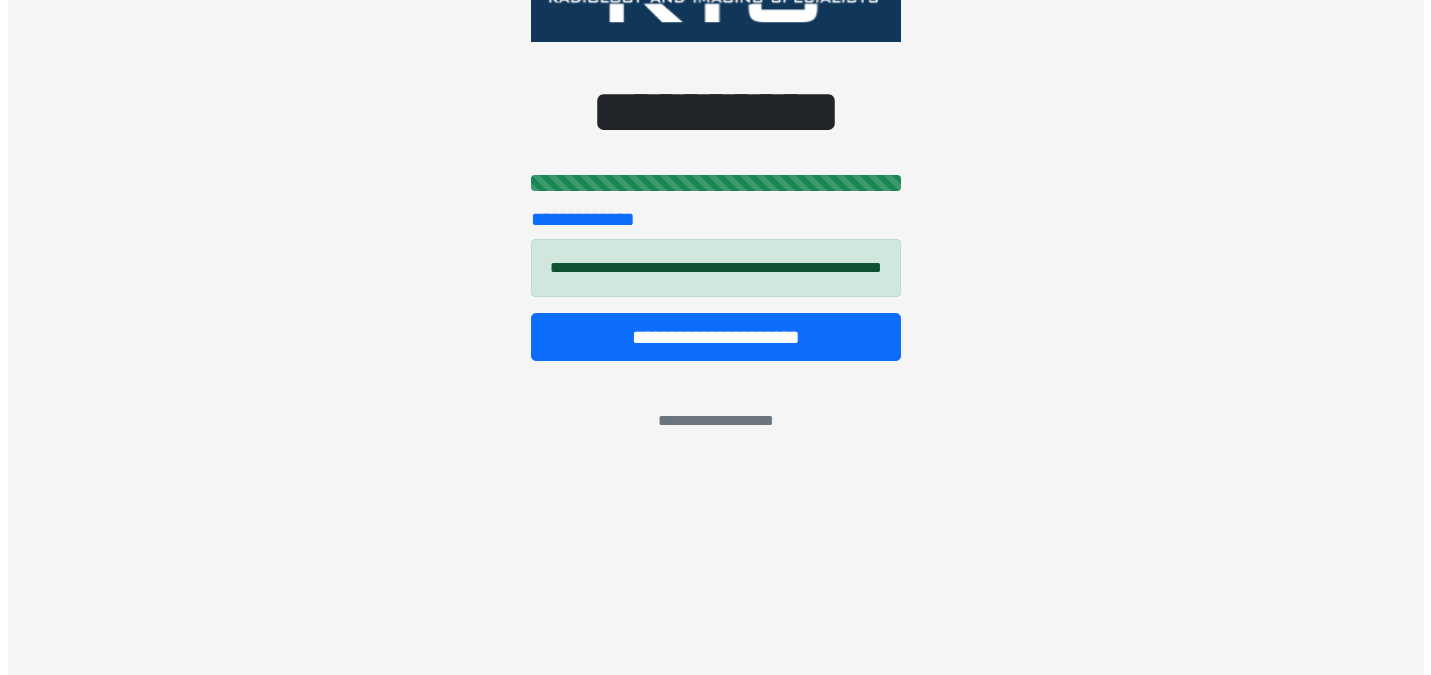 scroll, scrollTop: 0, scrollLeft: 0, axis: both 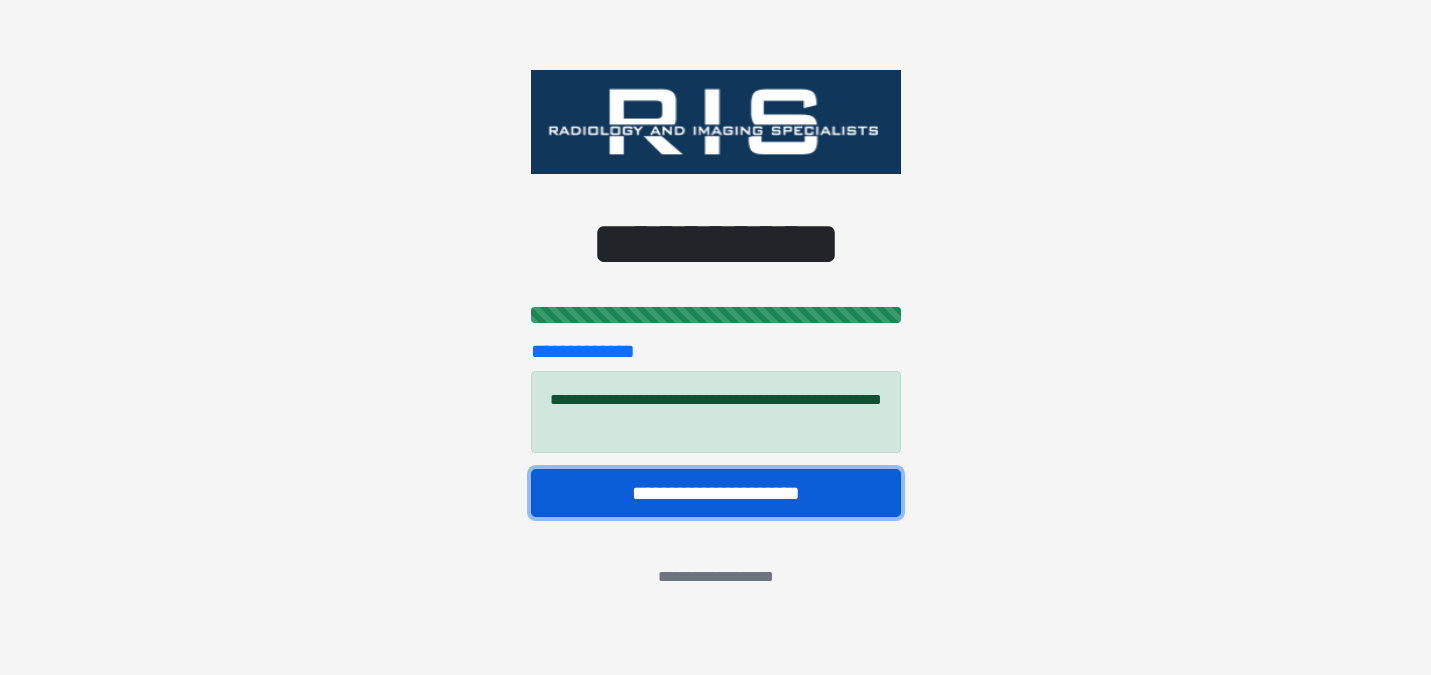 click on "**********" at bounding box center (716, 493) 